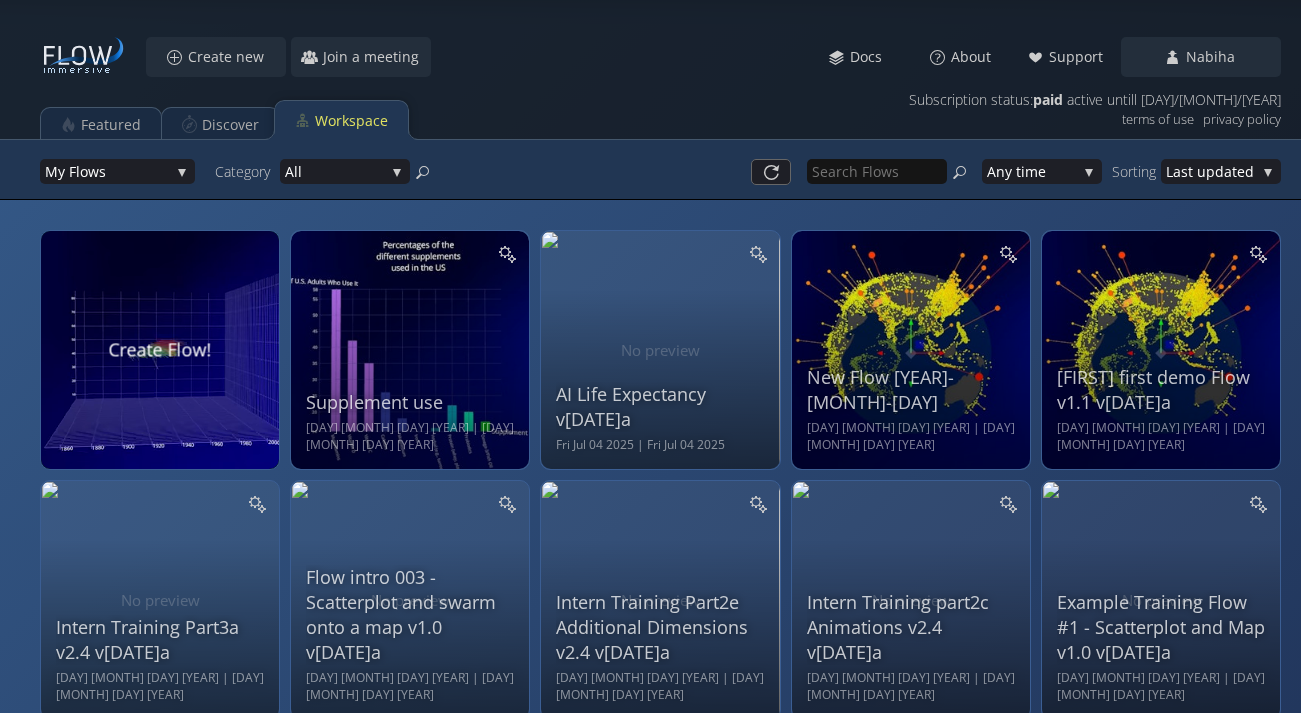 scroll, scrollTop: 0, scrollLeft: 0, axis: both 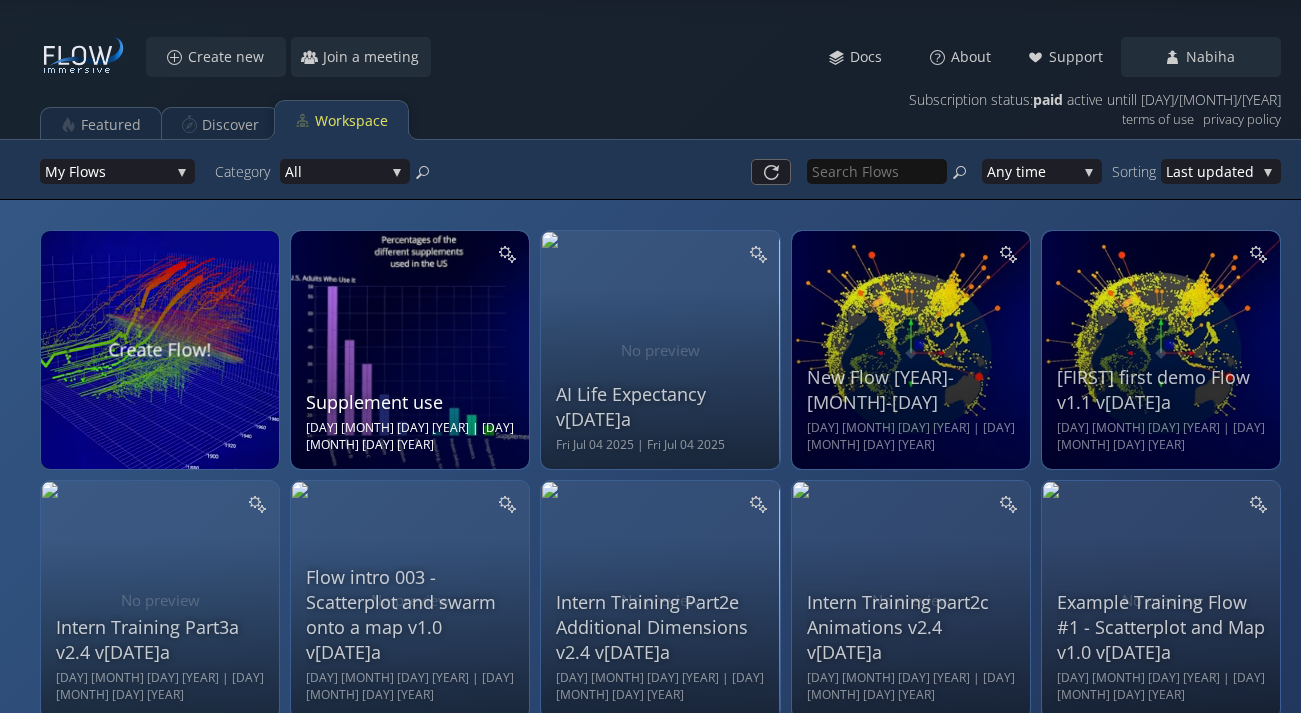click on "Supplement use" at bounding box center [412, 402] 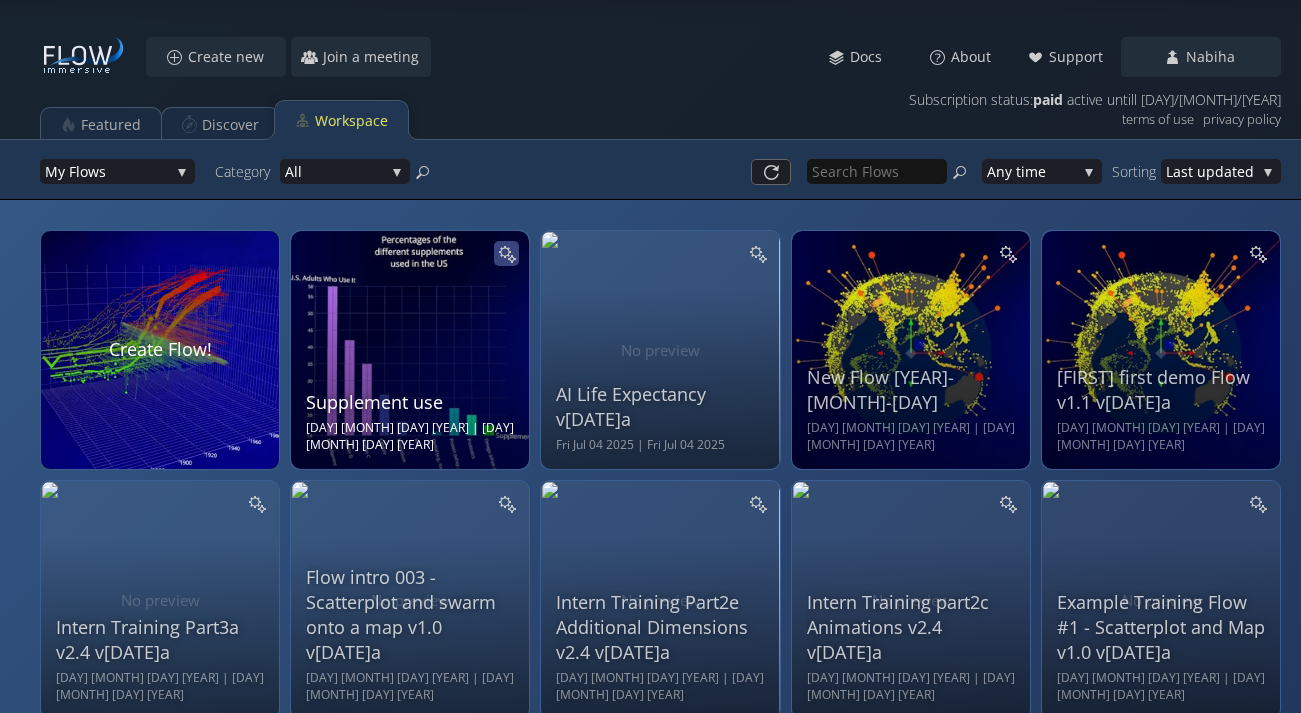click at bounding box center [506, 253] 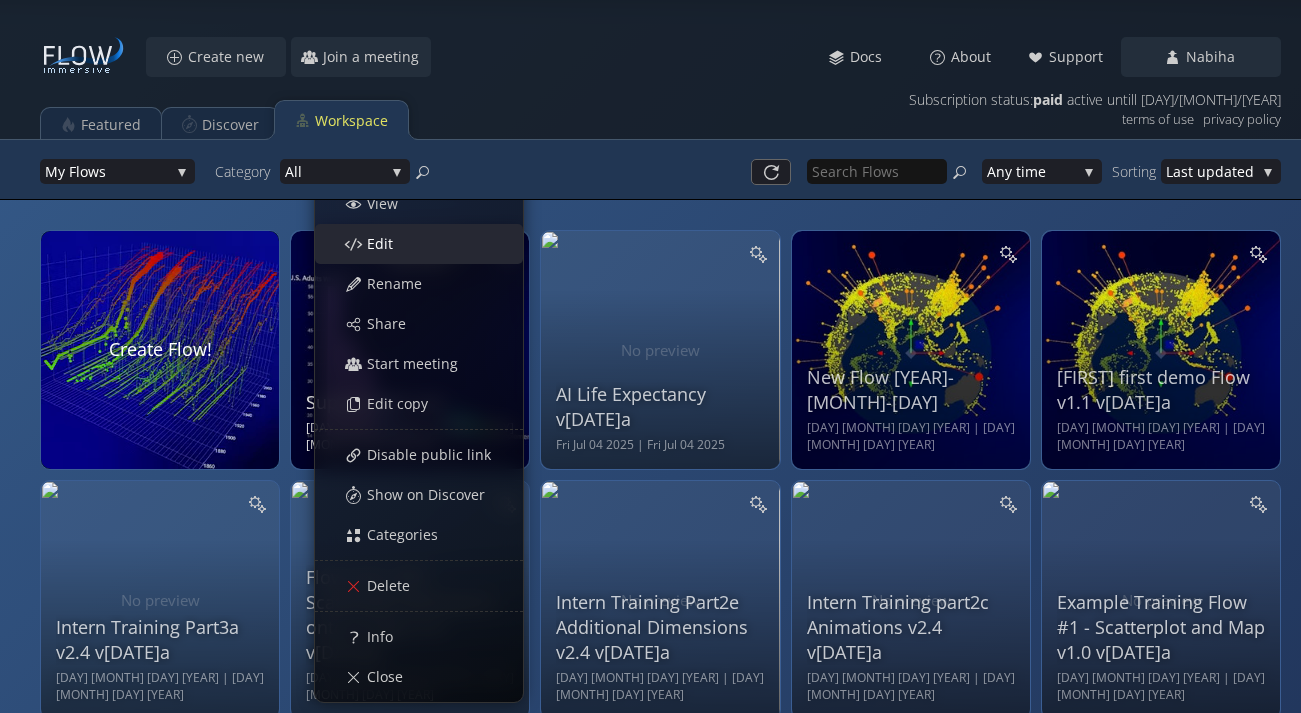 click on "Edit" at bounding box center [385, 244] 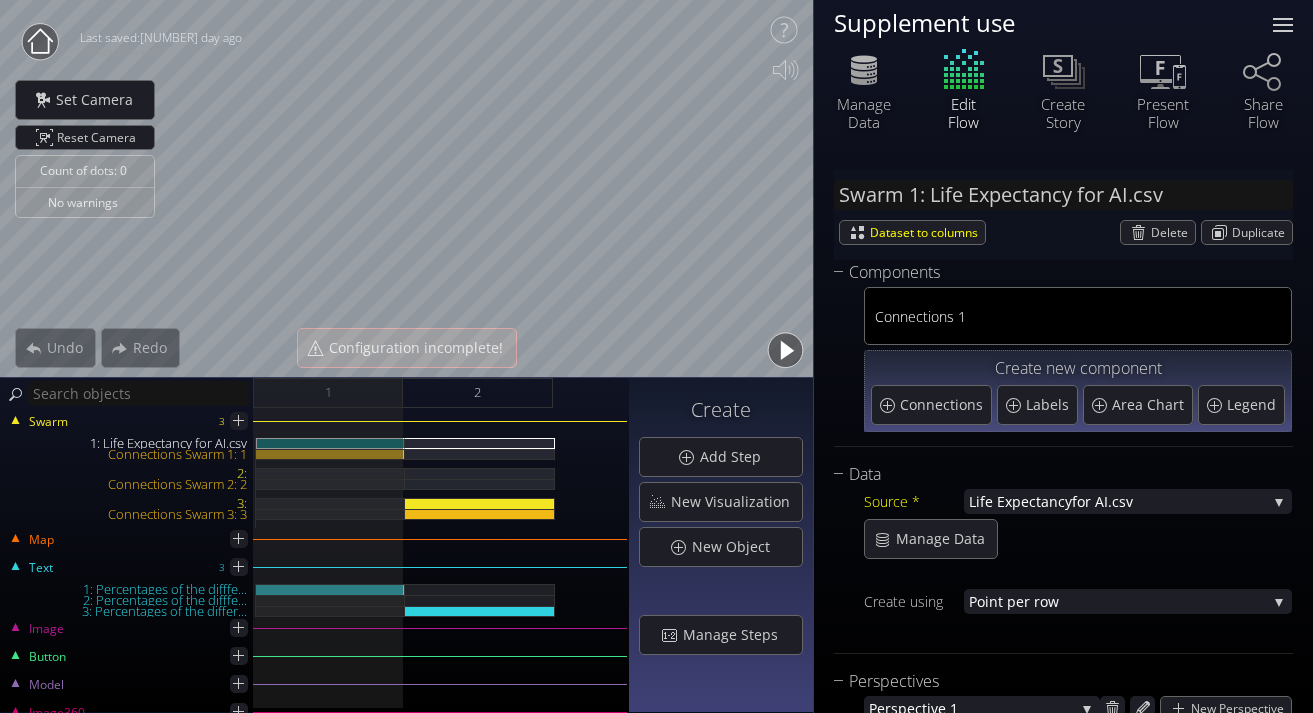 click at bounding box center [1283, 25] 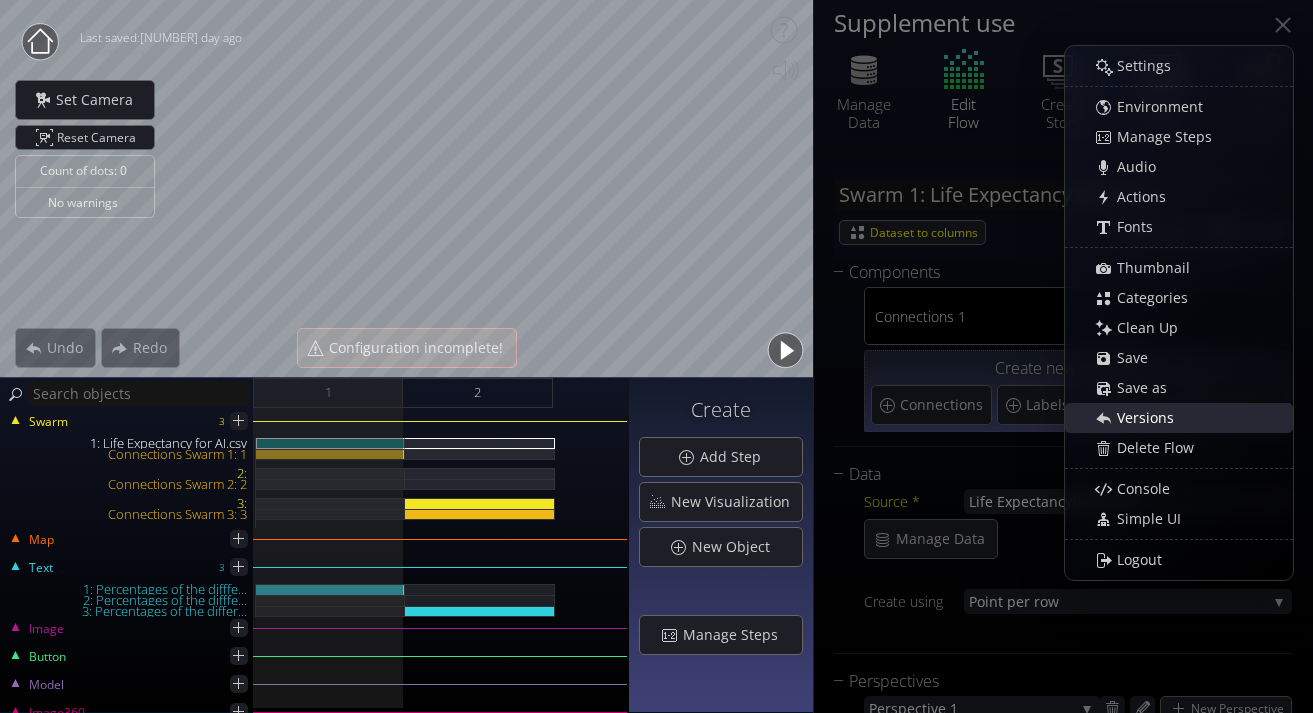 click on "Versions" at bounding box center (1151, 418) 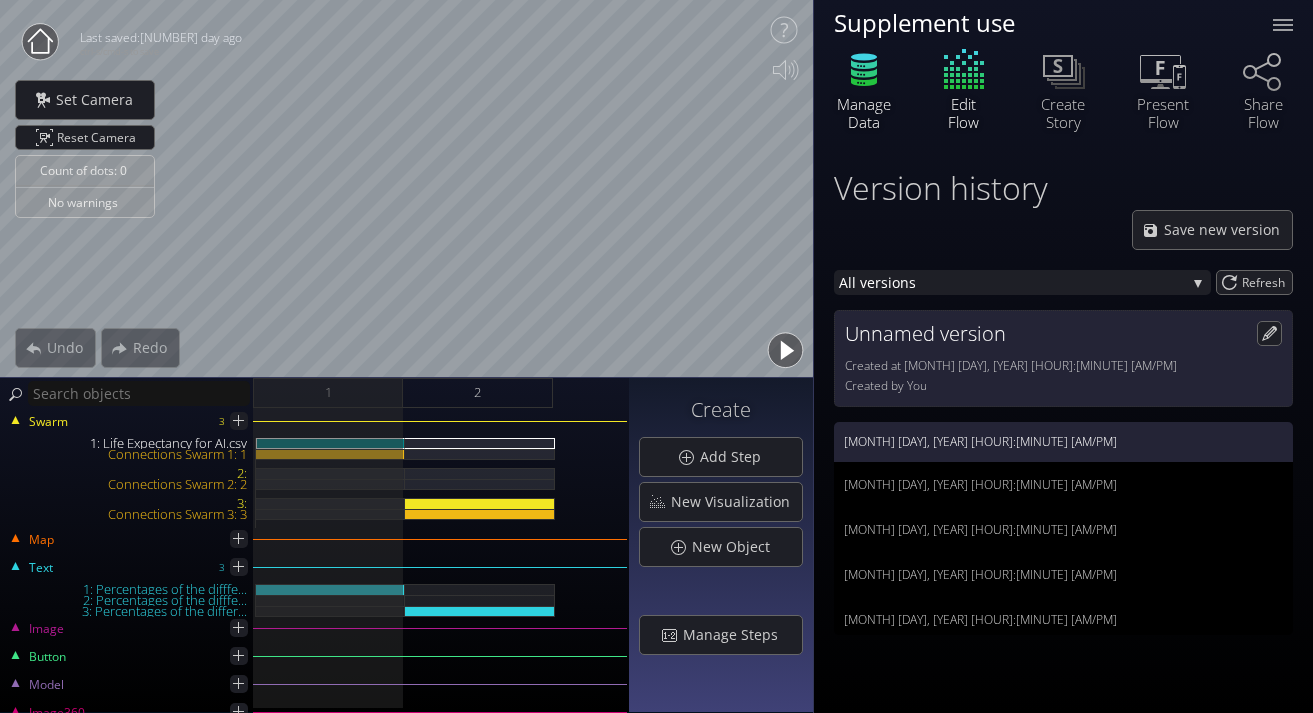 click at bounding box center [864, 70] 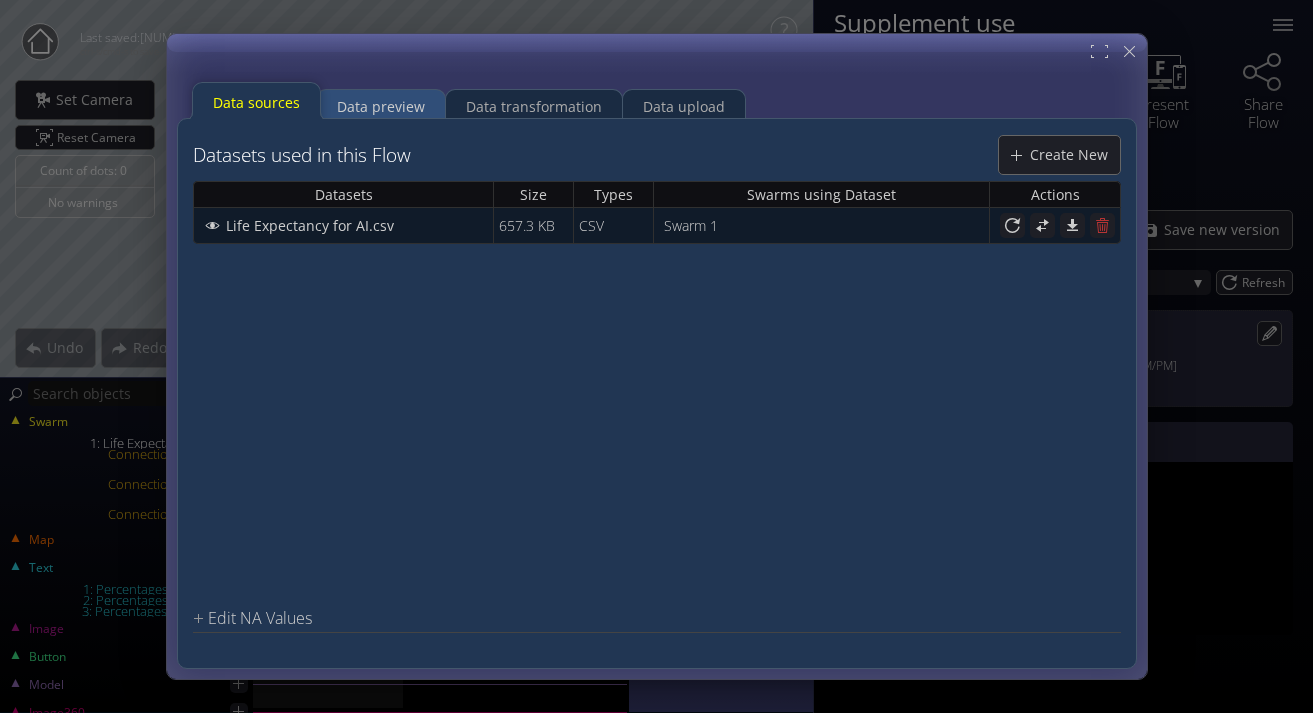 click on "Data preview" at bounding box center (381, 107) 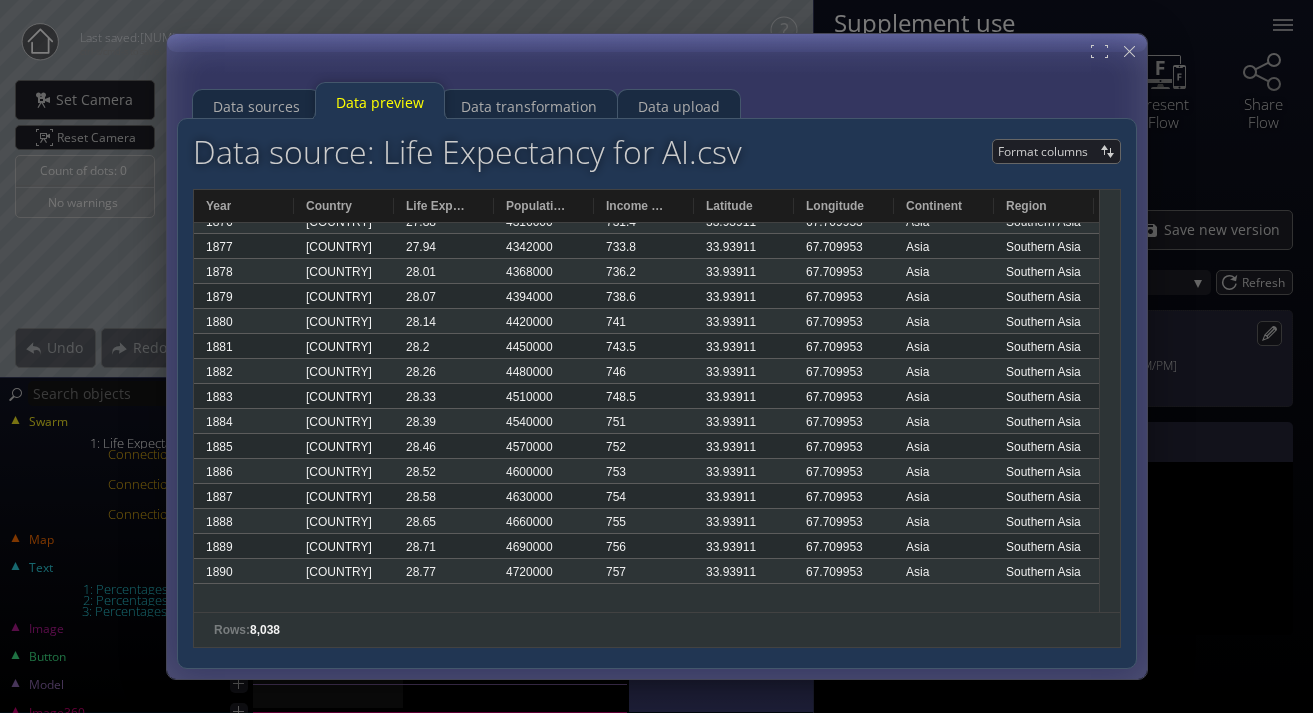 scroll, scrollTop: 0, scrollLeft: 0, axis: both 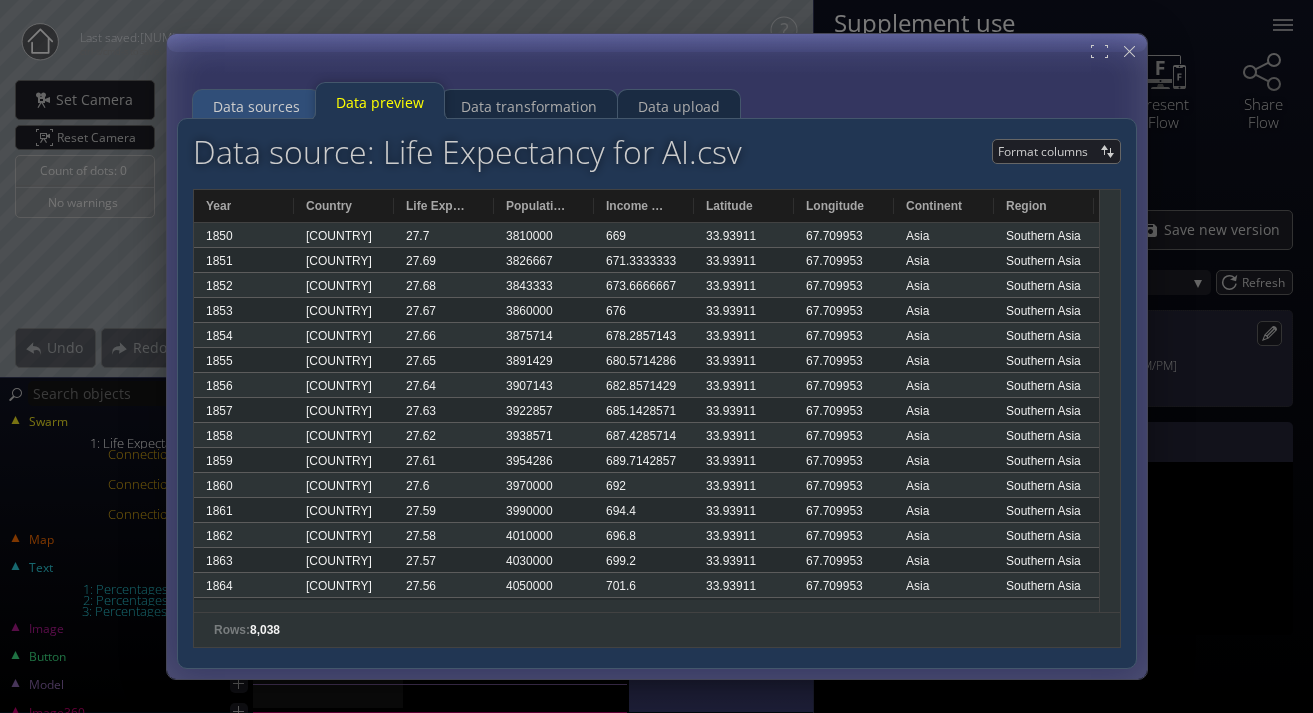 click on "Data sources" at bounding box center [256, 107] 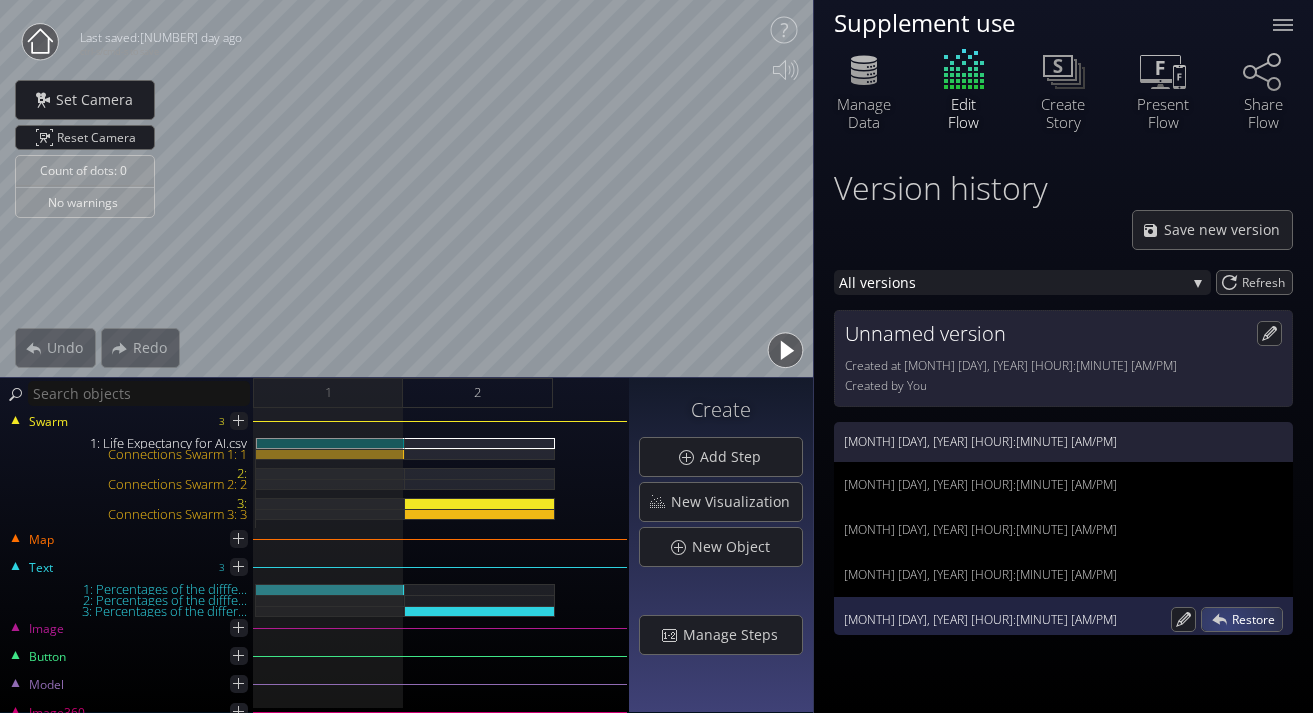 click on "Restore" at bounding box center (1242, 484) 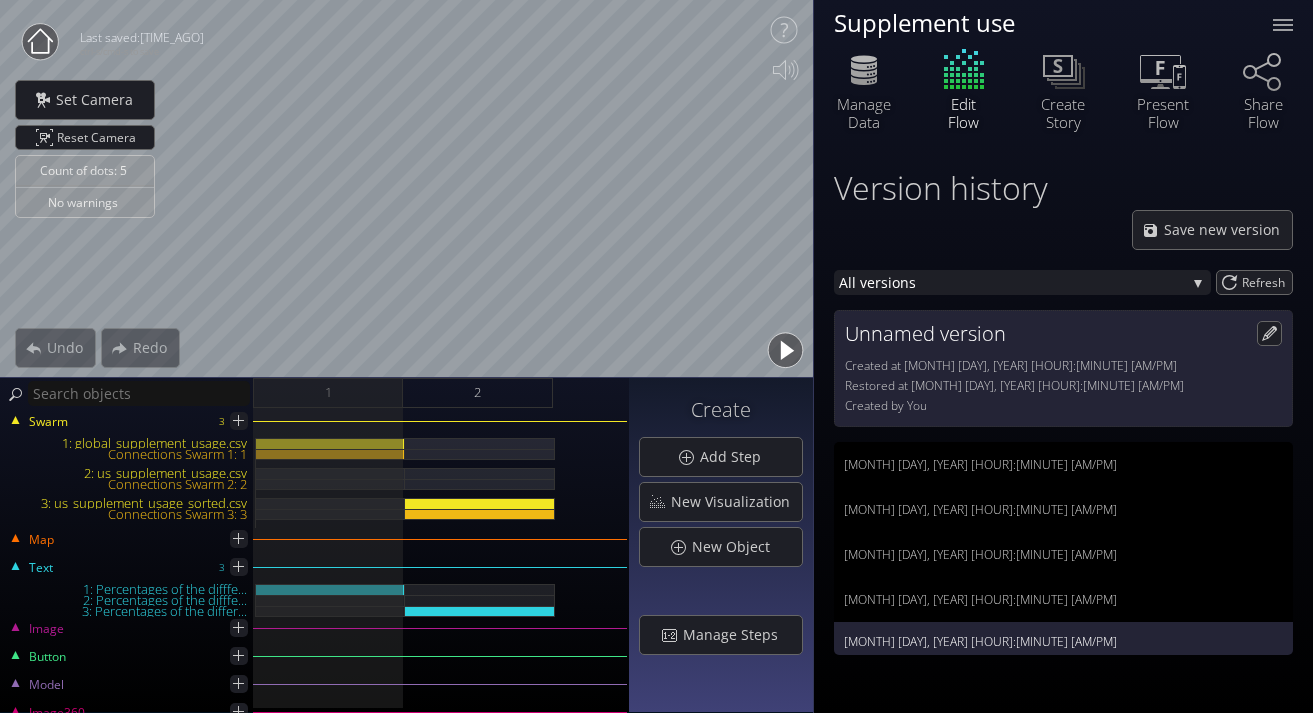 scroll, scrollTop: 0, scrollLeft: 0, axis: both 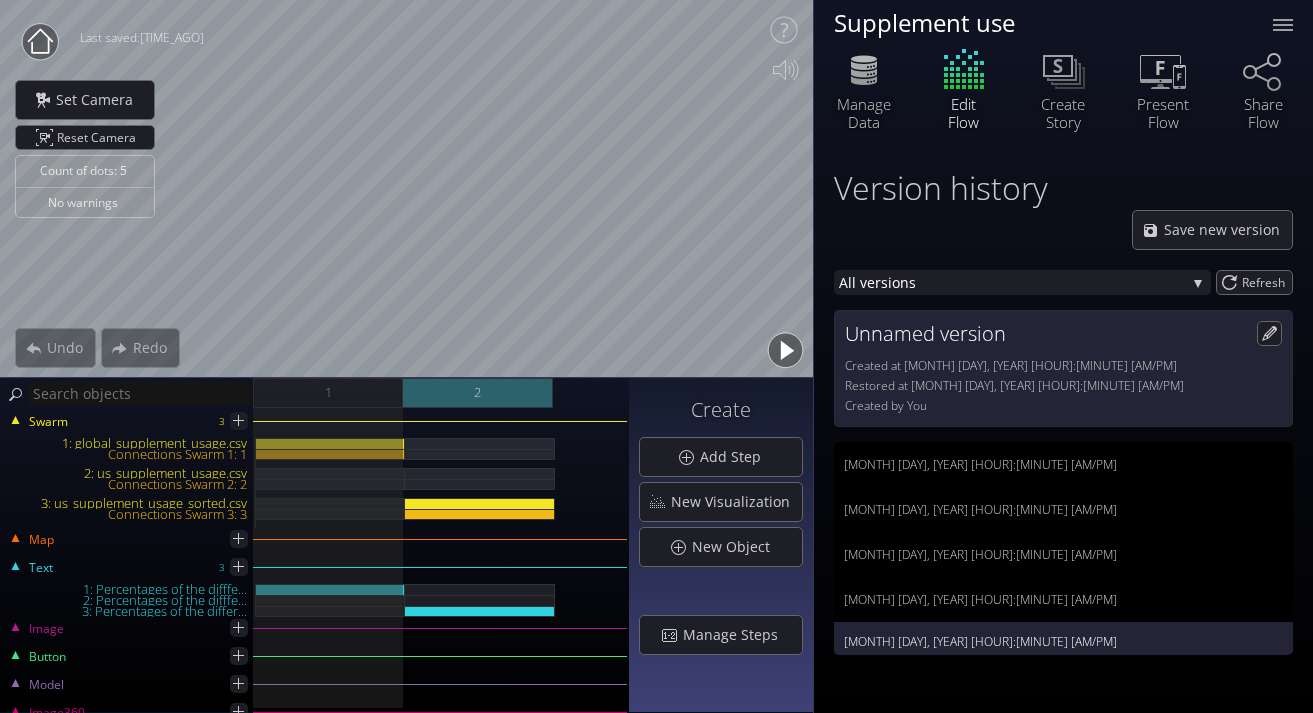 click on "2" at bounding box center (478, 393) 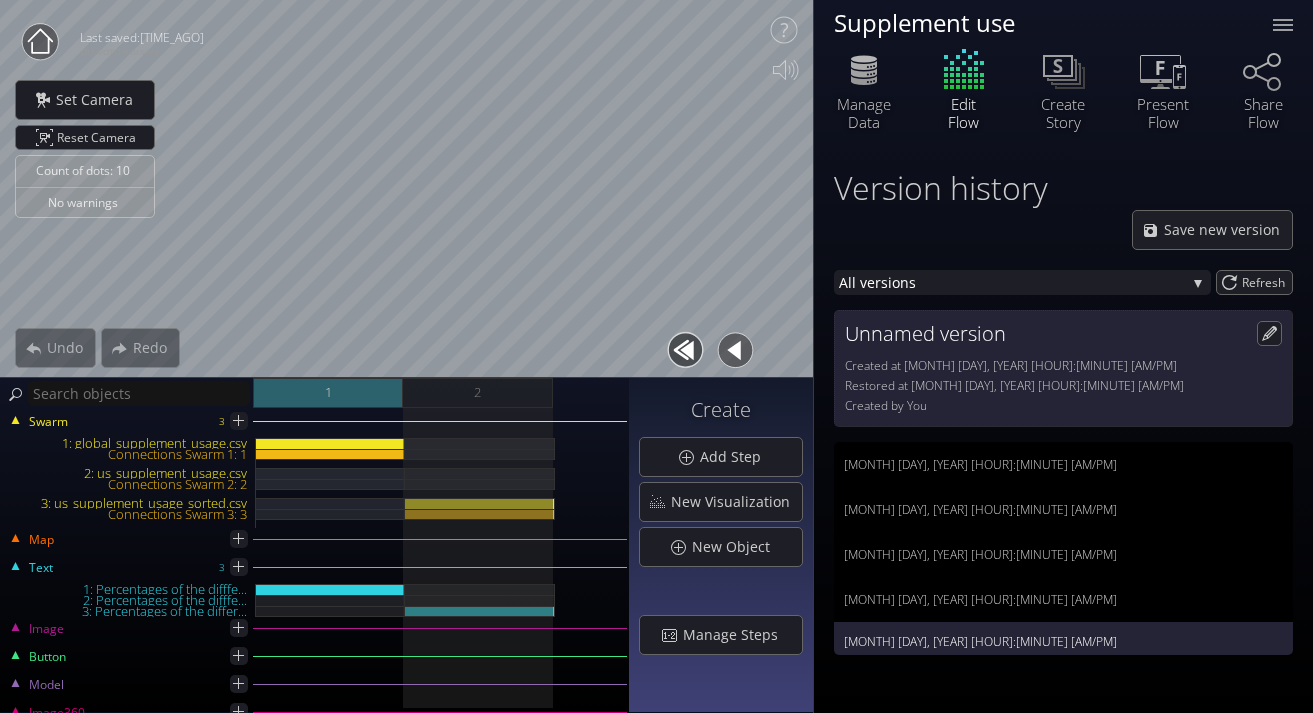 click on "1" at bounding box center (328, 393) 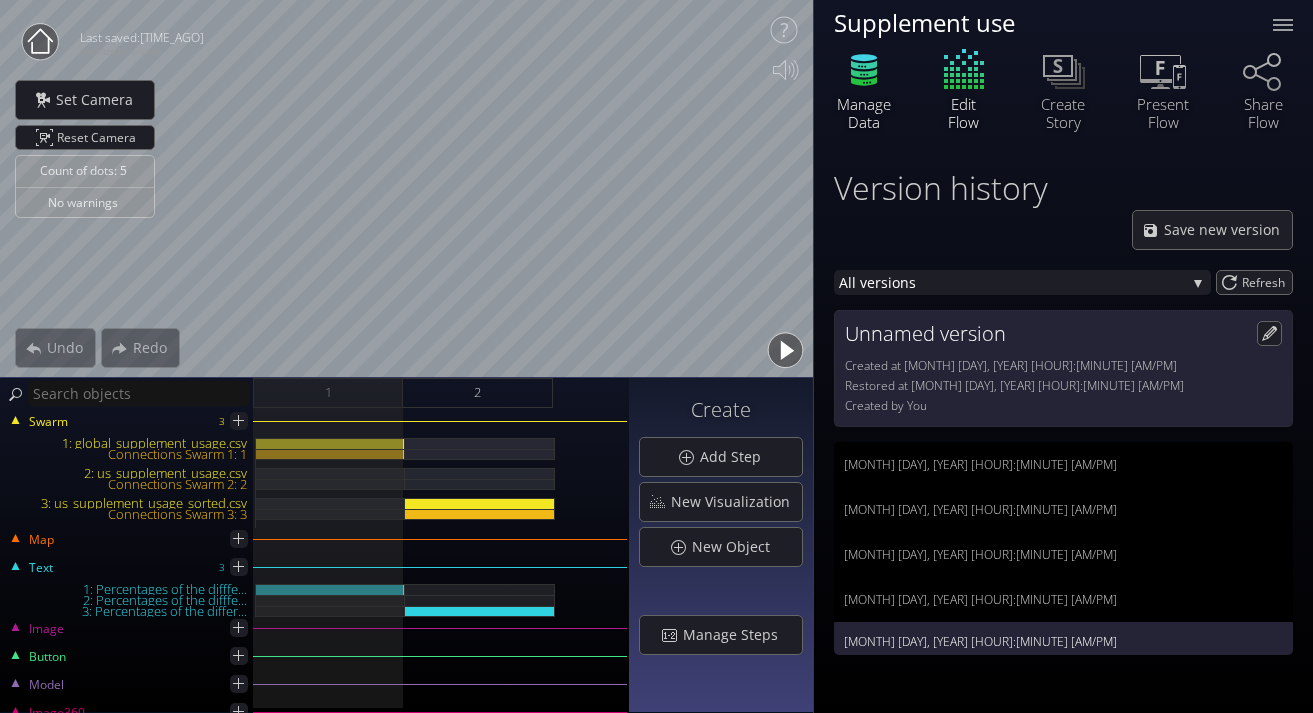 click at bounding box center (864, 70) 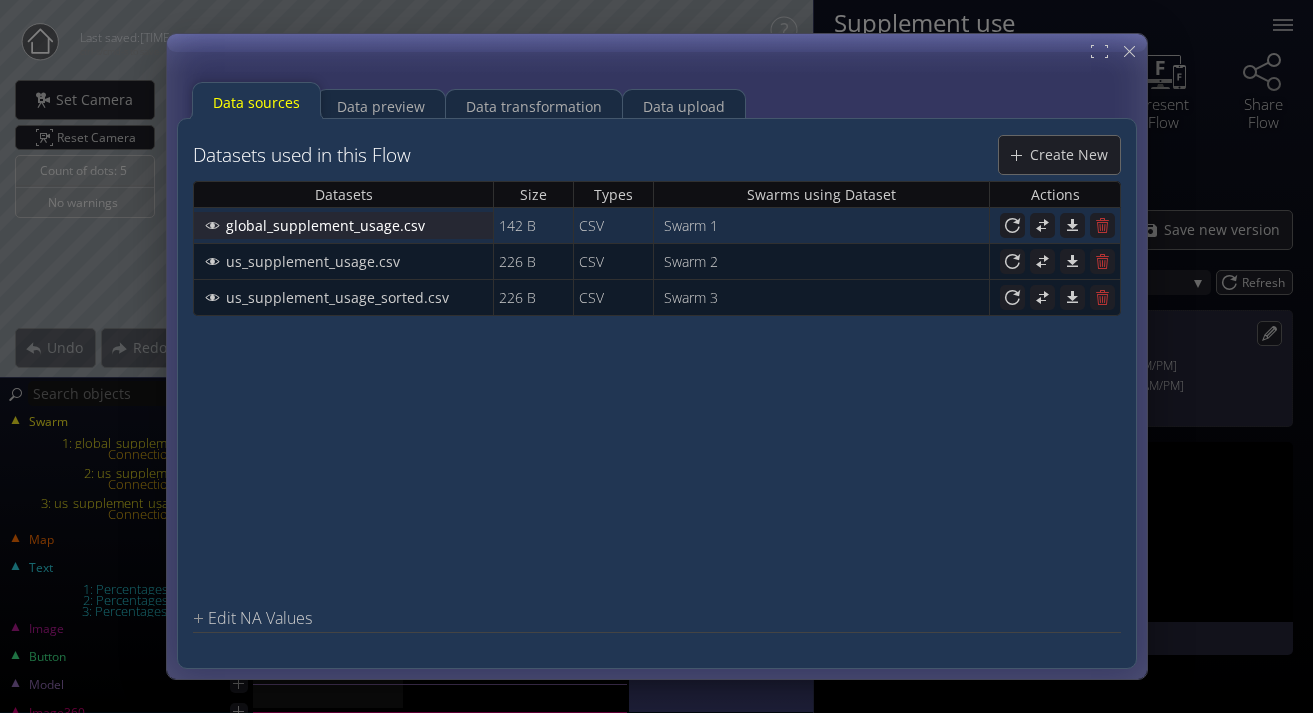click on "global_supplement_usage.csv" at bounding box center (331, 225) 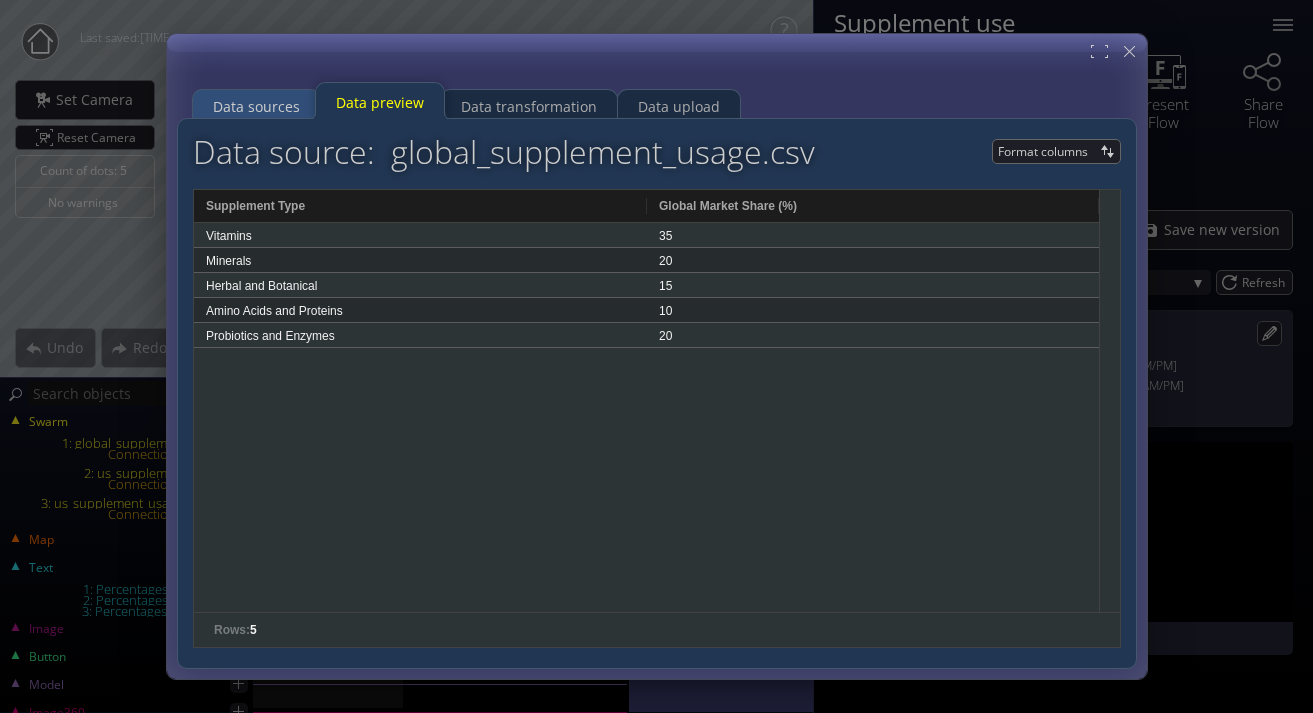 click on "Data sources" at bounding box center [256, 107] 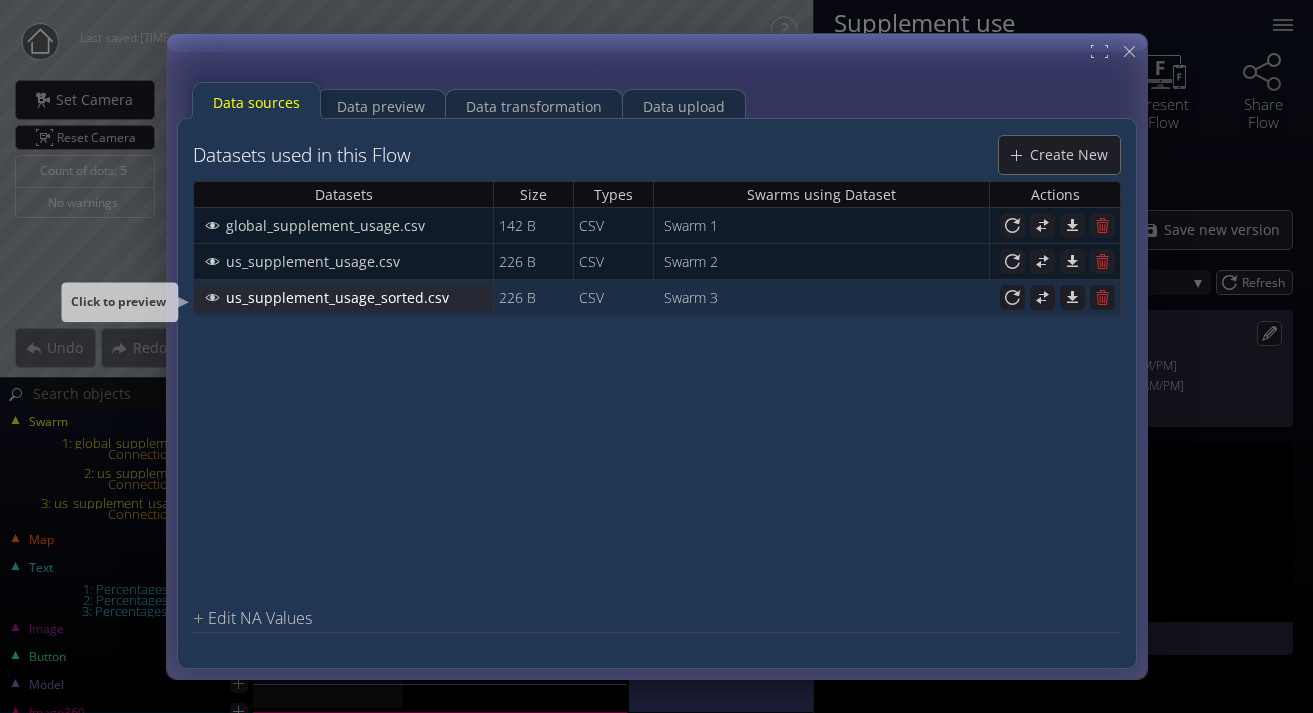 click on "us_supplement_usage_sorted.csv" at bounding box center [331, 225] 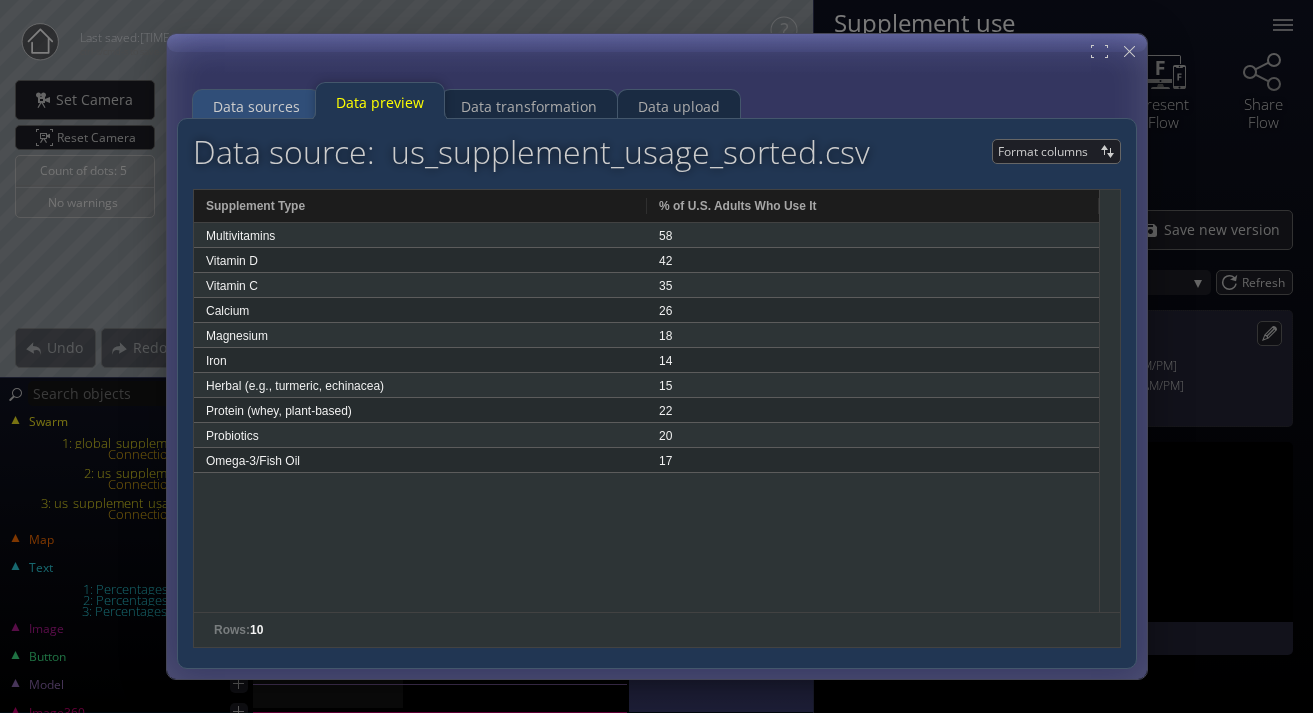 click on "Data sources" at bounding box center [256, 107] 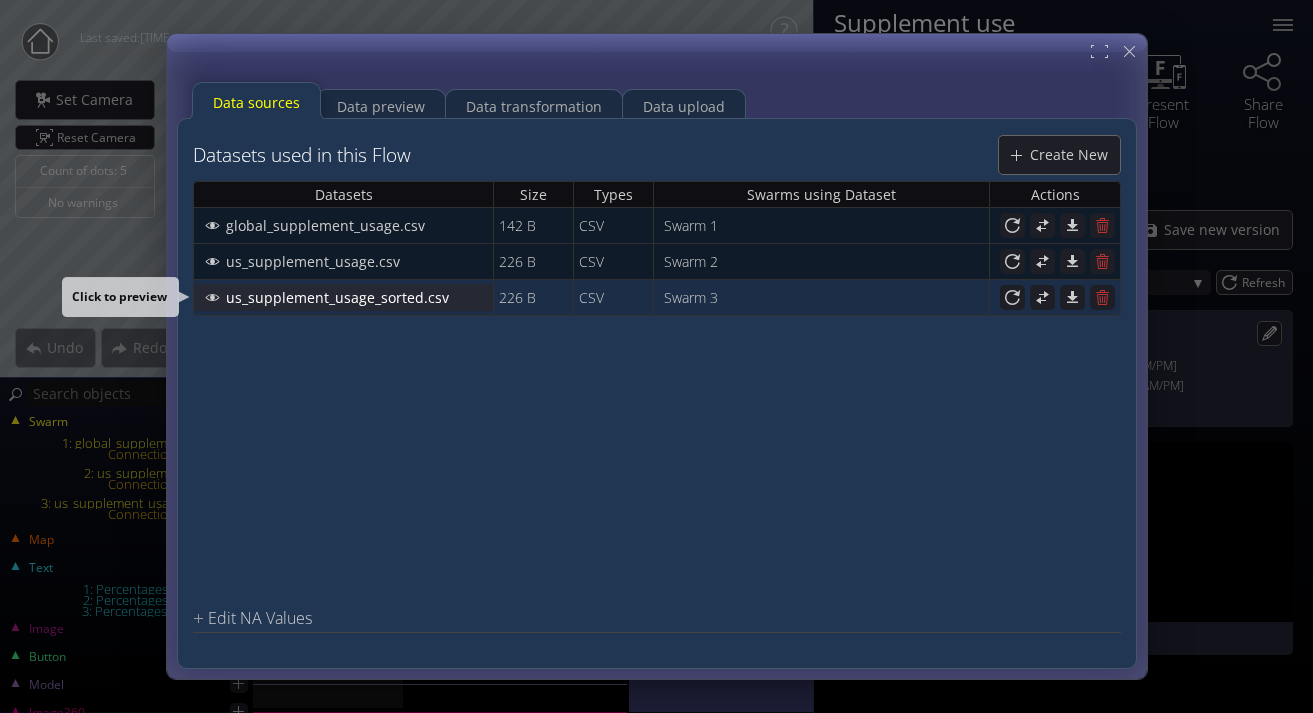 click on "us_supplement_usage_sorted.csv" at bounding box center [331, 225] 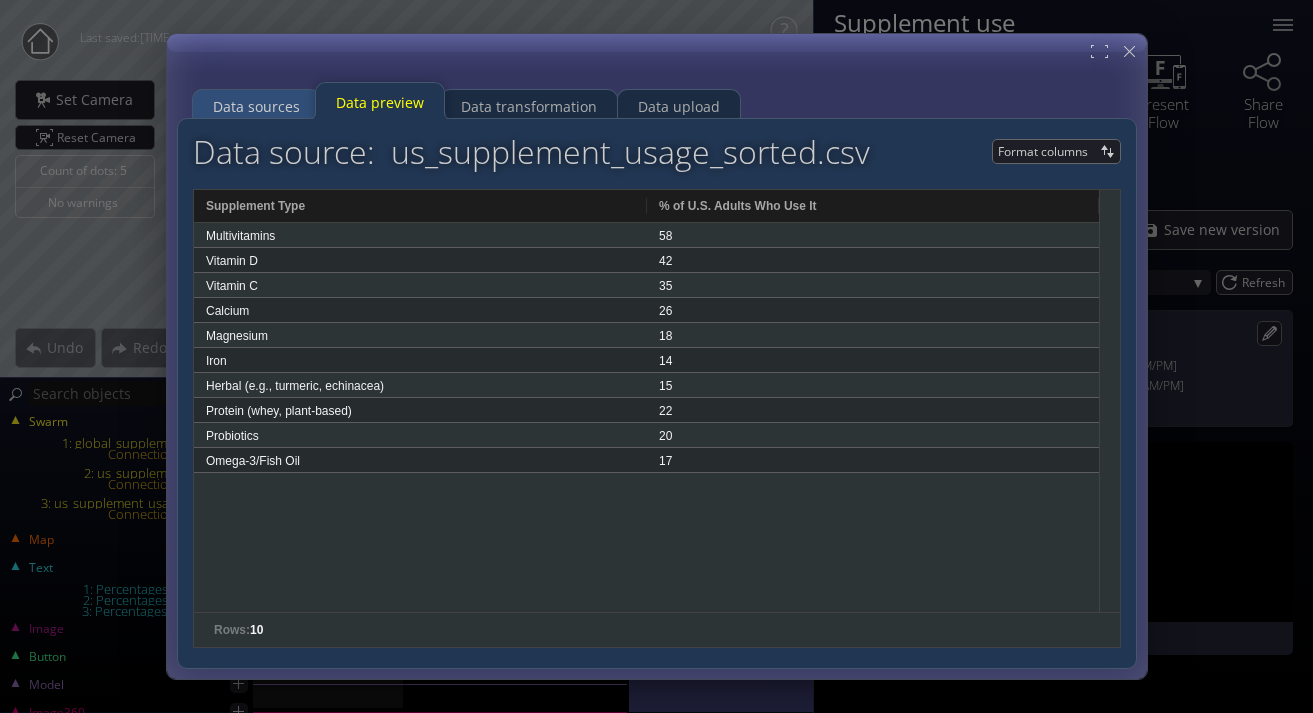 click on "Data sources" at bounding box center [256, 107] 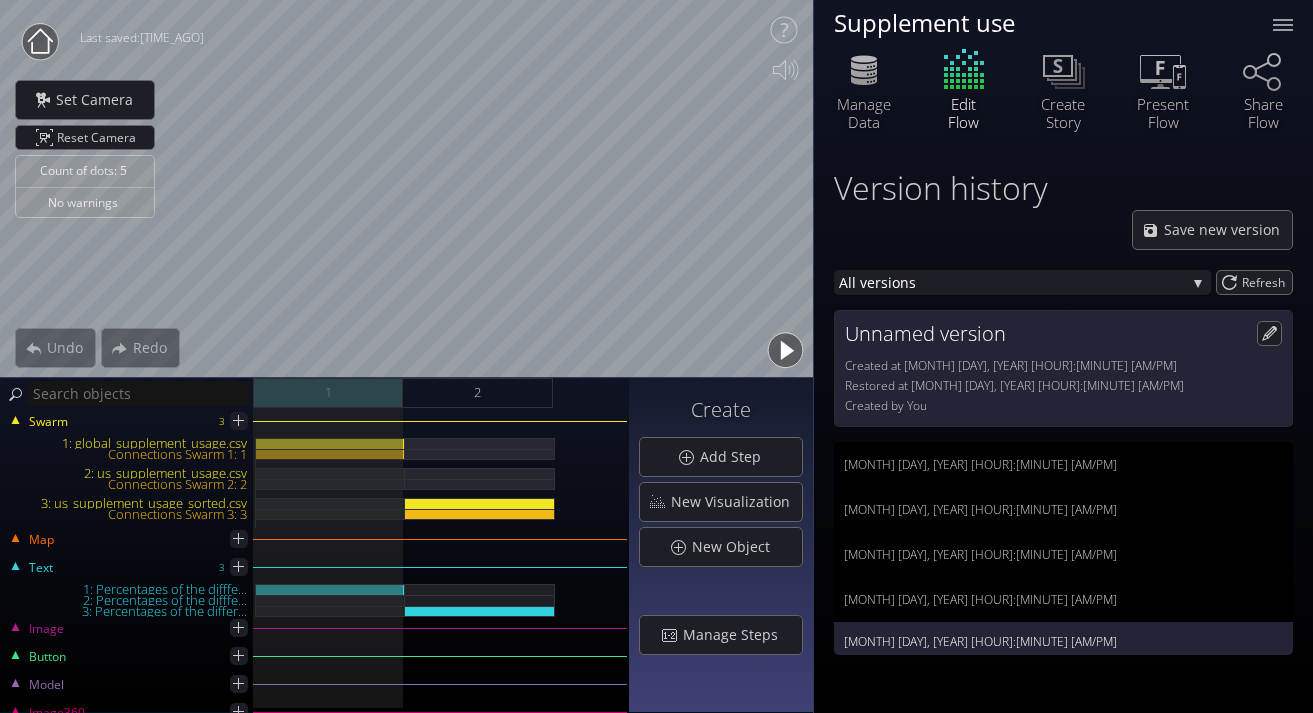 click on "1" at bounding box center [328, 393] 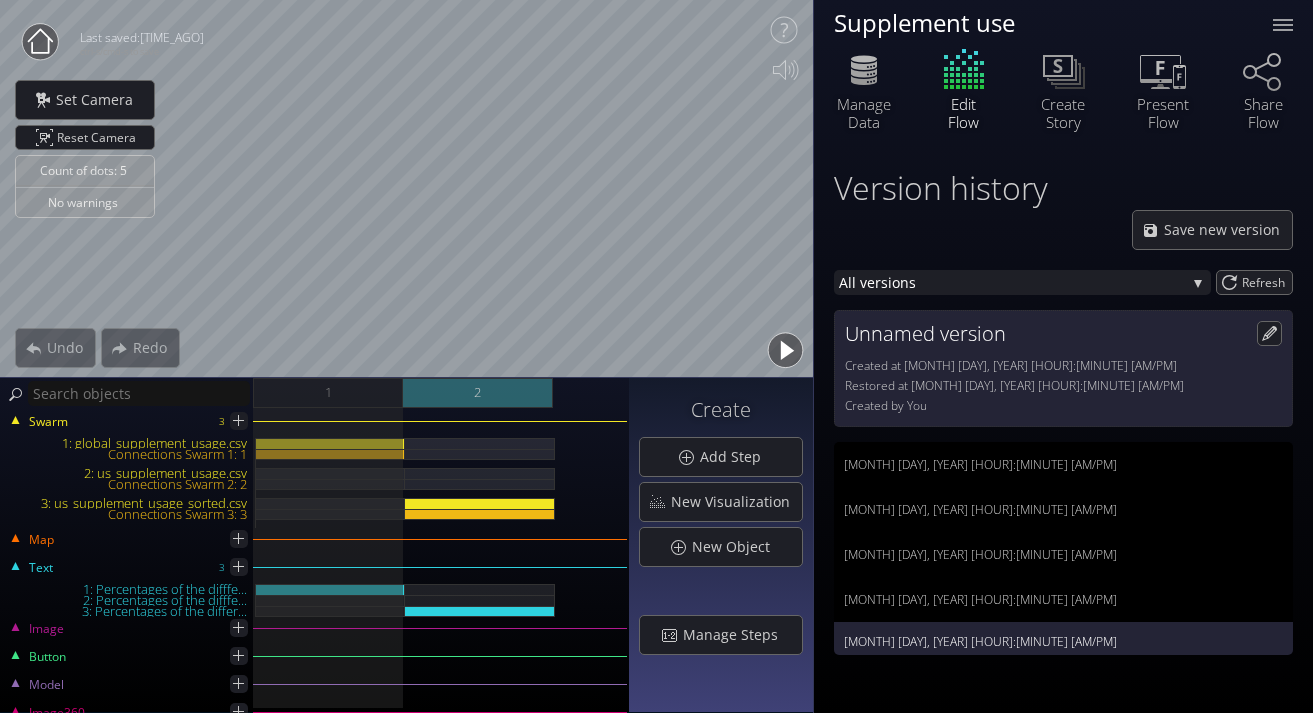 click on "2" at bounding box center (478, 393) 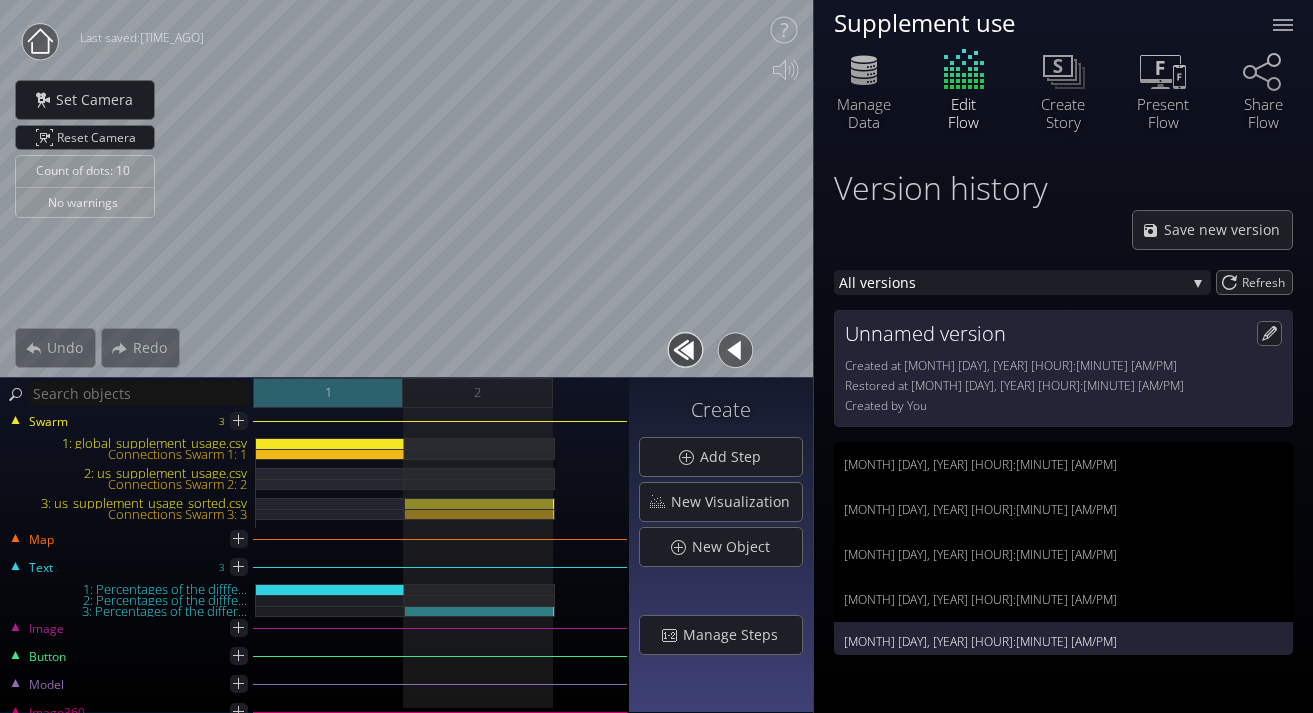 click on "1" at bounding box center (328, 393) 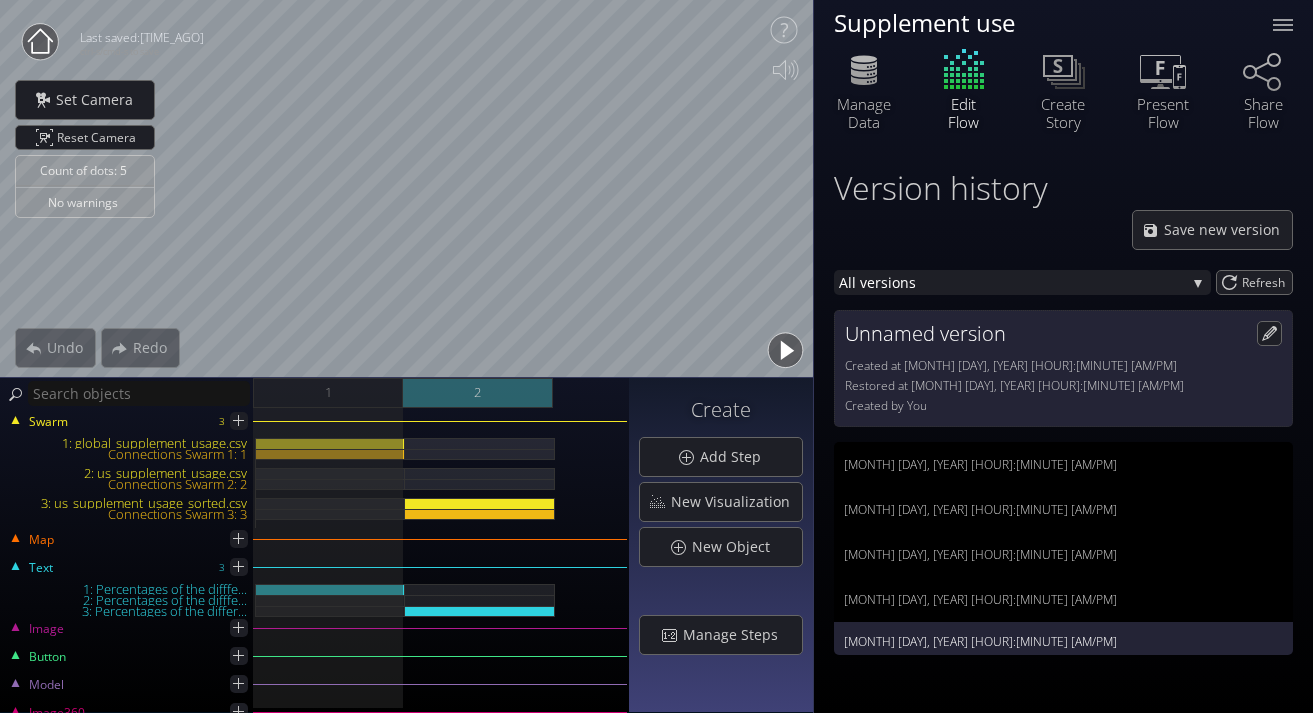 click on "2" at bounding box center (478, 393) 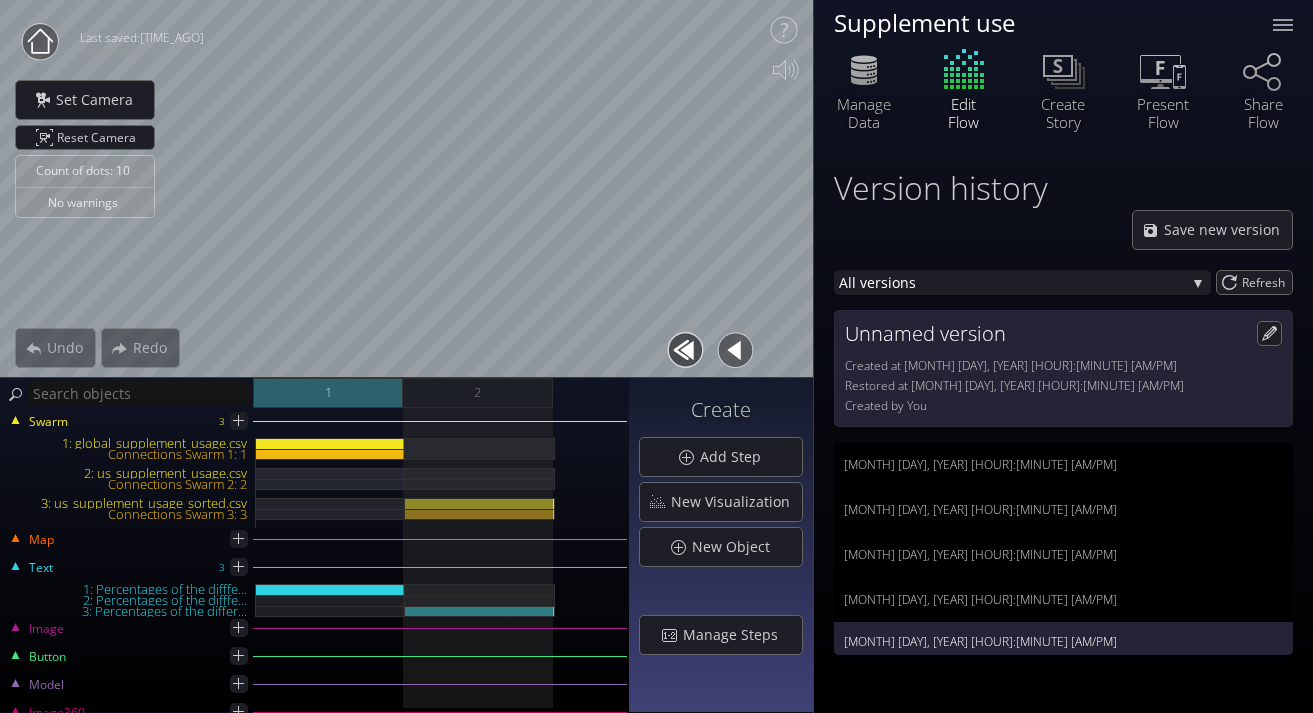 click on "1" at bounding box center (328, 393) 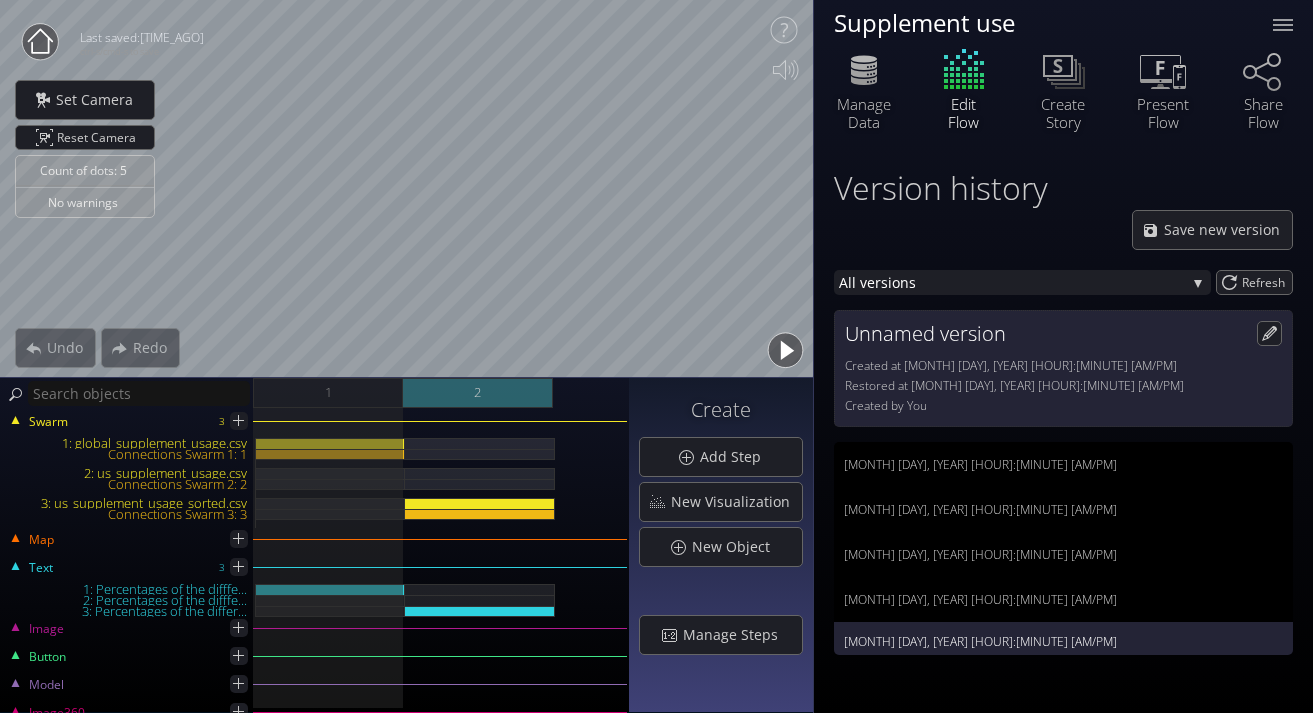 click on "2" at bounding box center (478, 393) 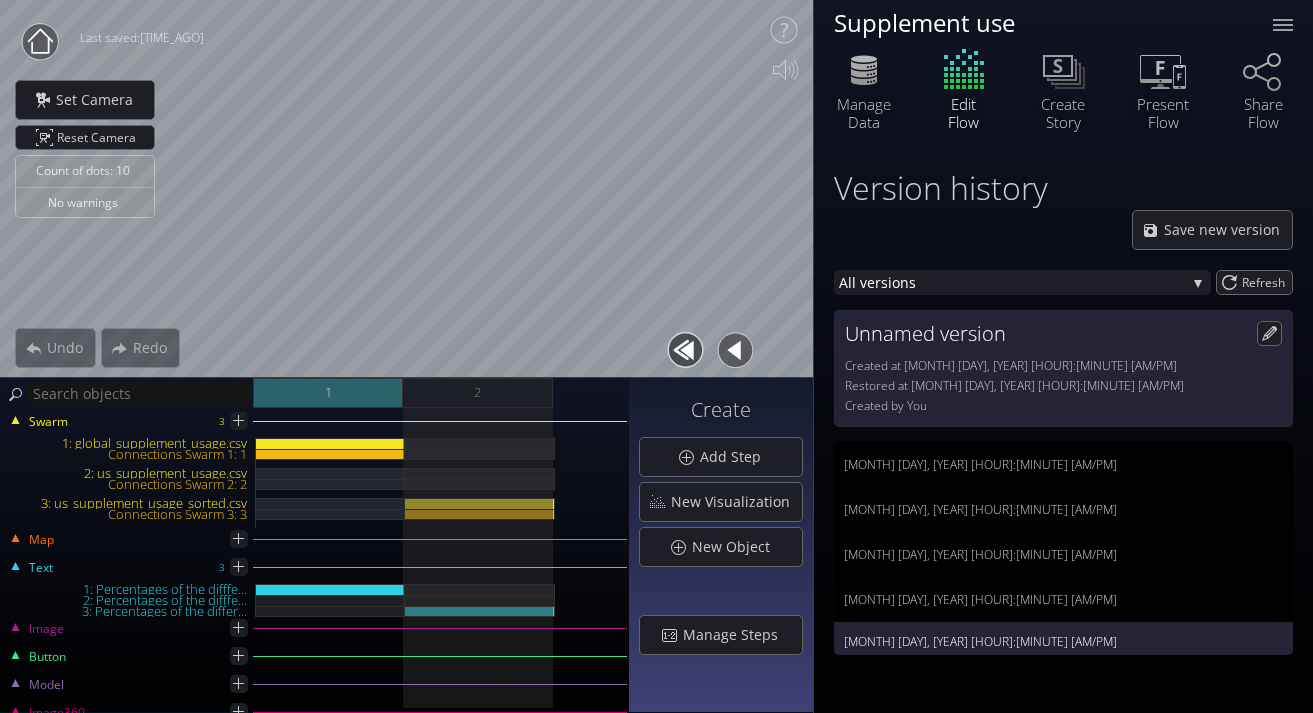 click on "1" at bounding box center (328, 393) 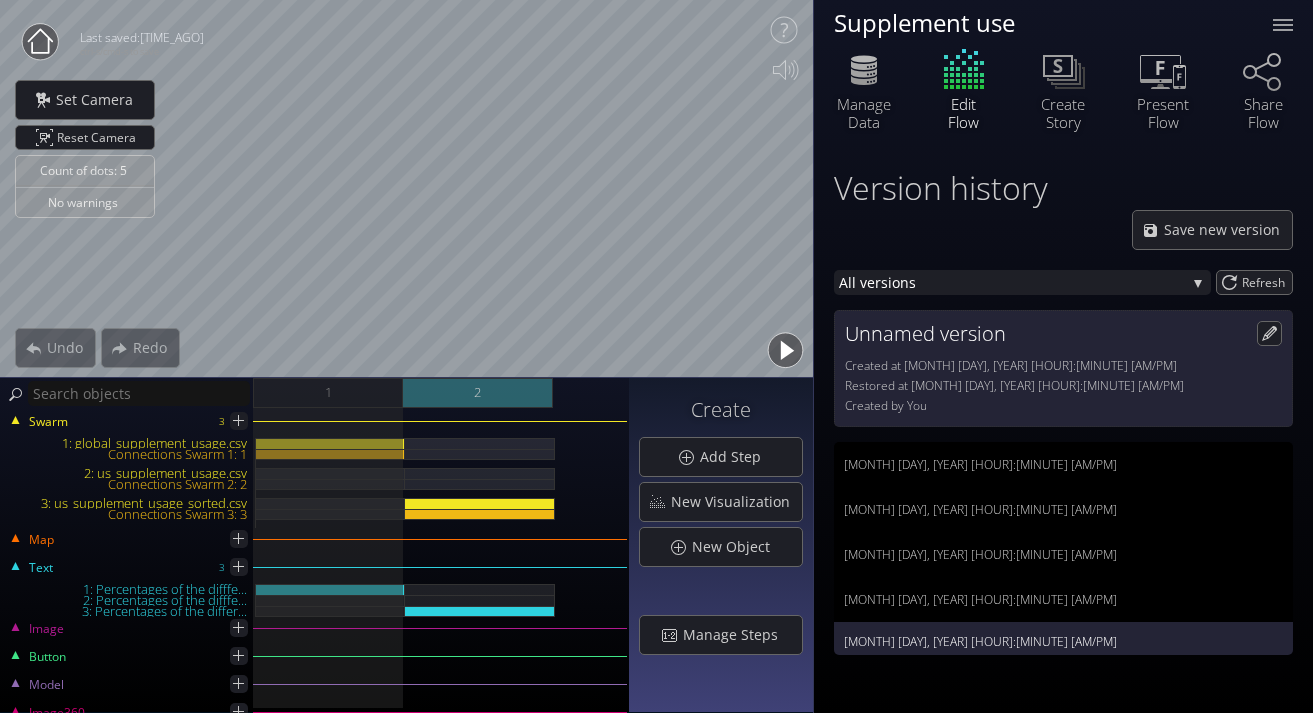 click on "2" at bounding box center [478, 393] 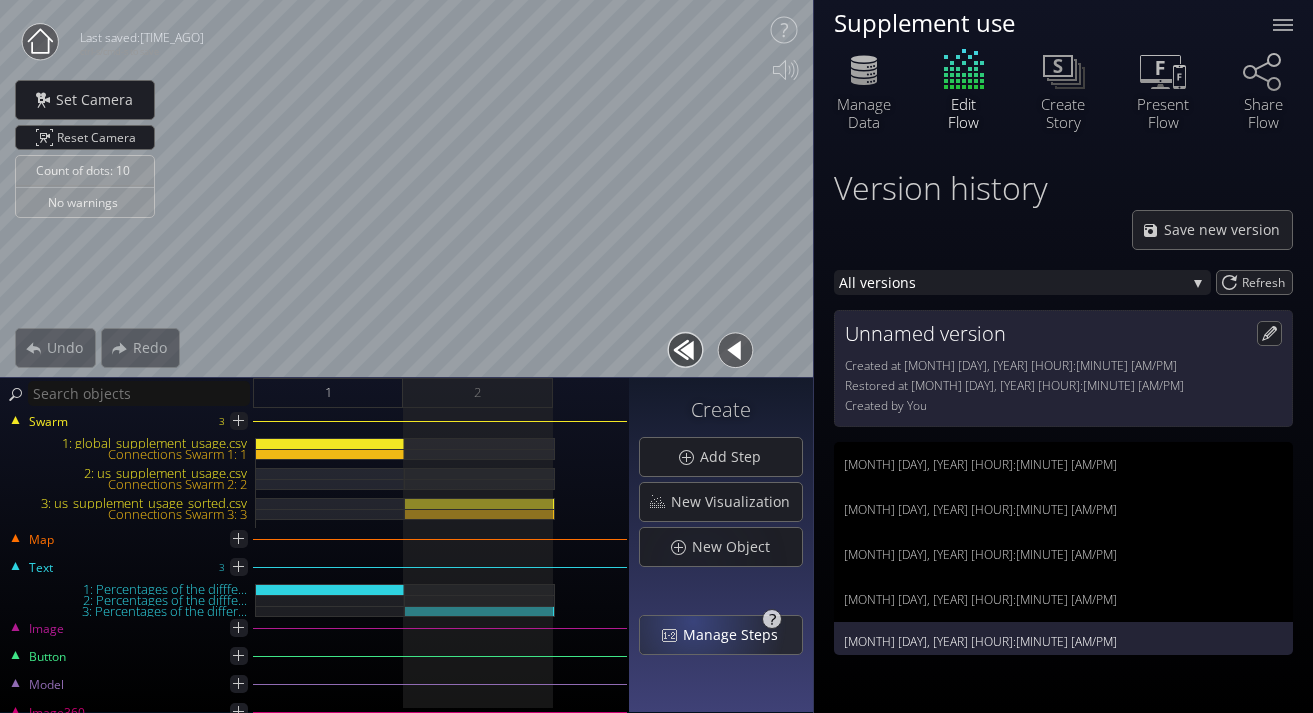 click on "Manage Steps" at bounding box center [736, 635] 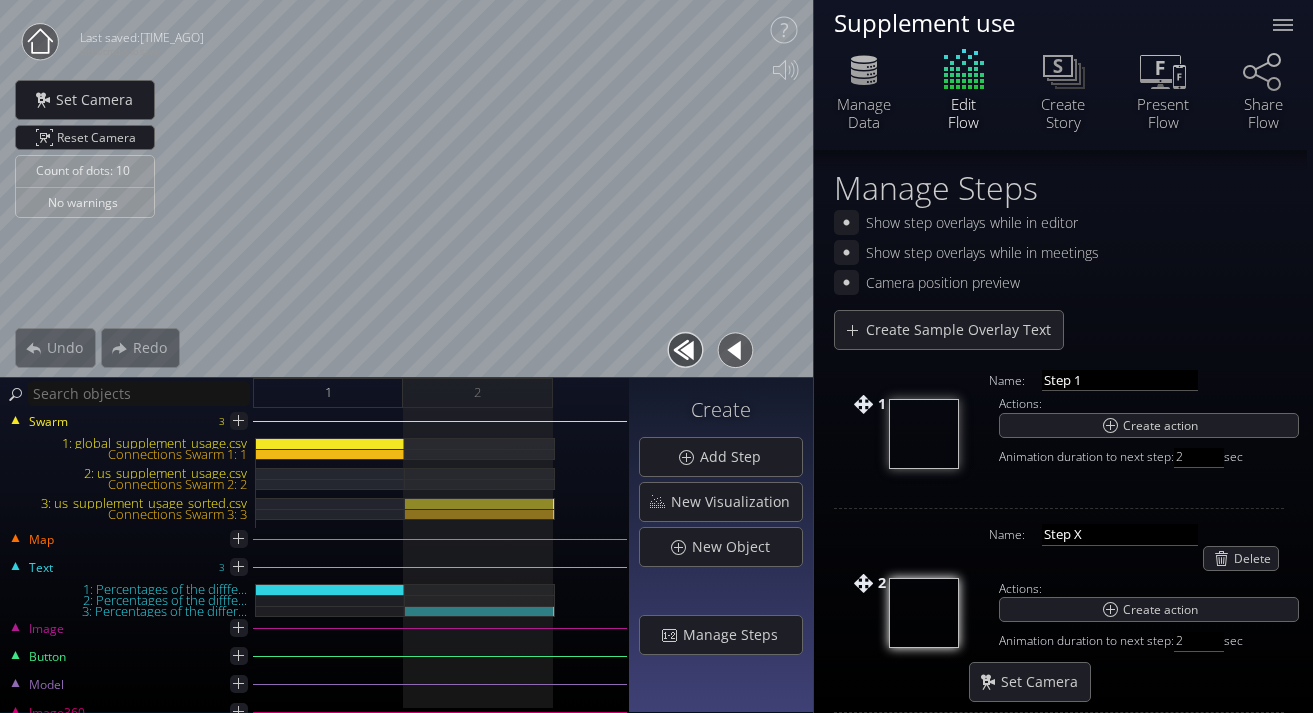 scroll, scrollTop: 65, scrollLeft: 0, axis: vertical 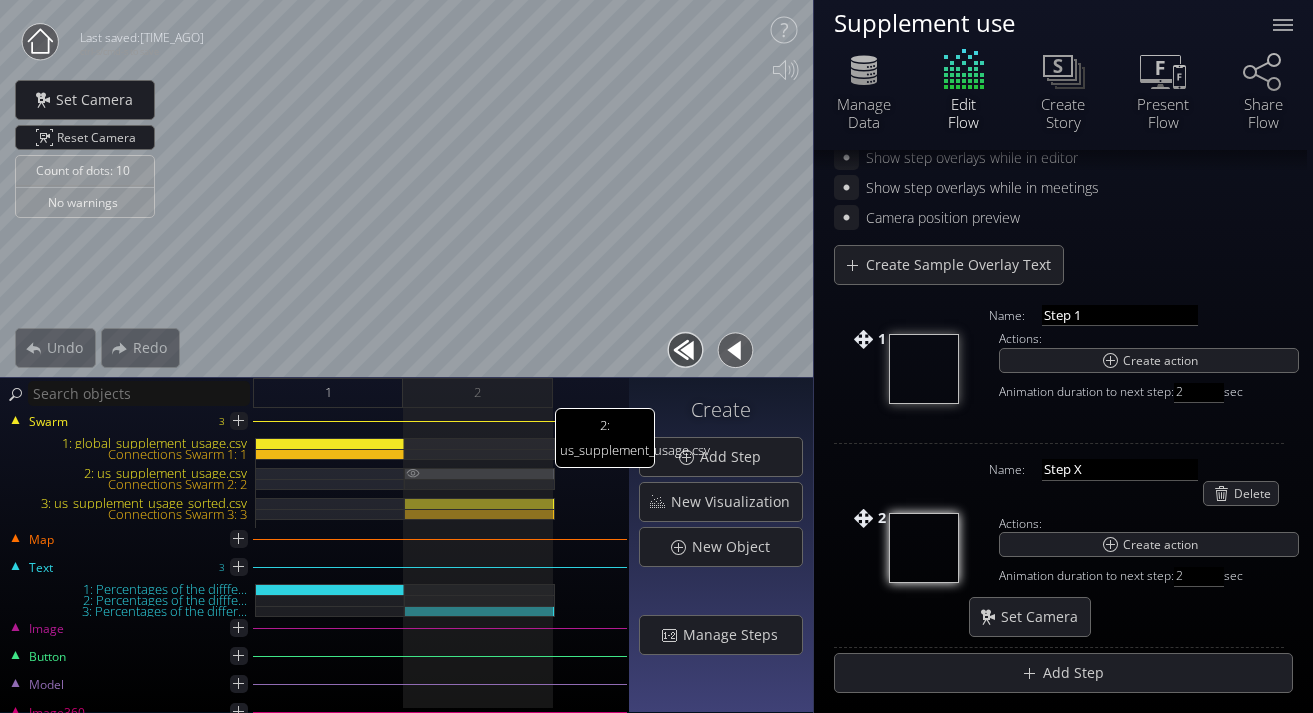 click on "2: us_supplement_usage.csv" at bounding box center (480, 473) 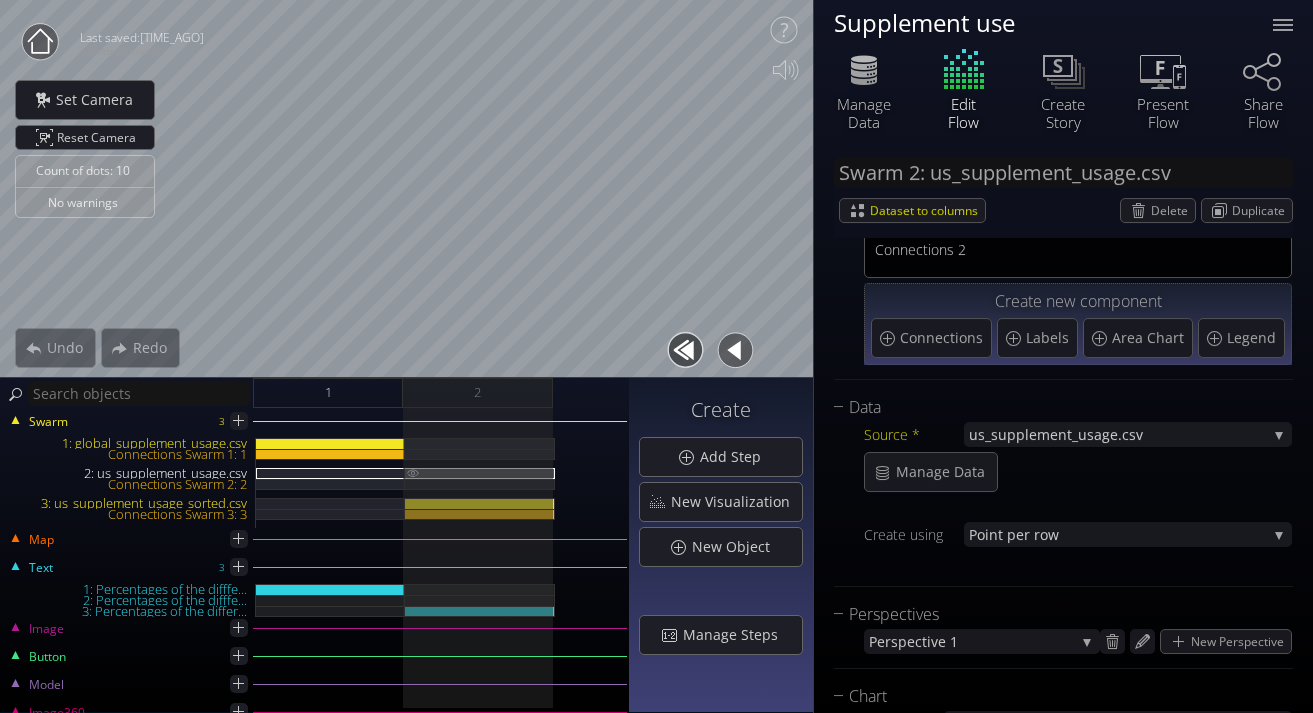 scroll, scrollTop: 0, scrollLeft: 0, axis: both 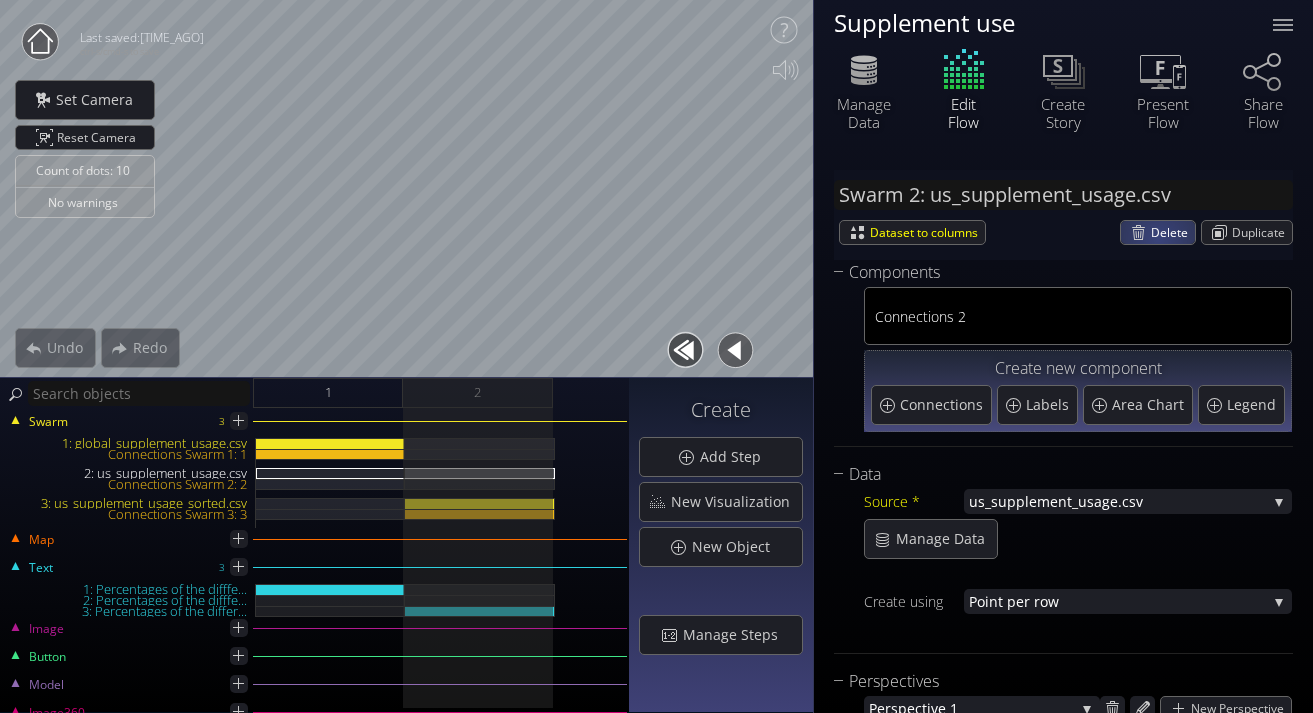 click on "Delete" at bounding box center [1173, 232] 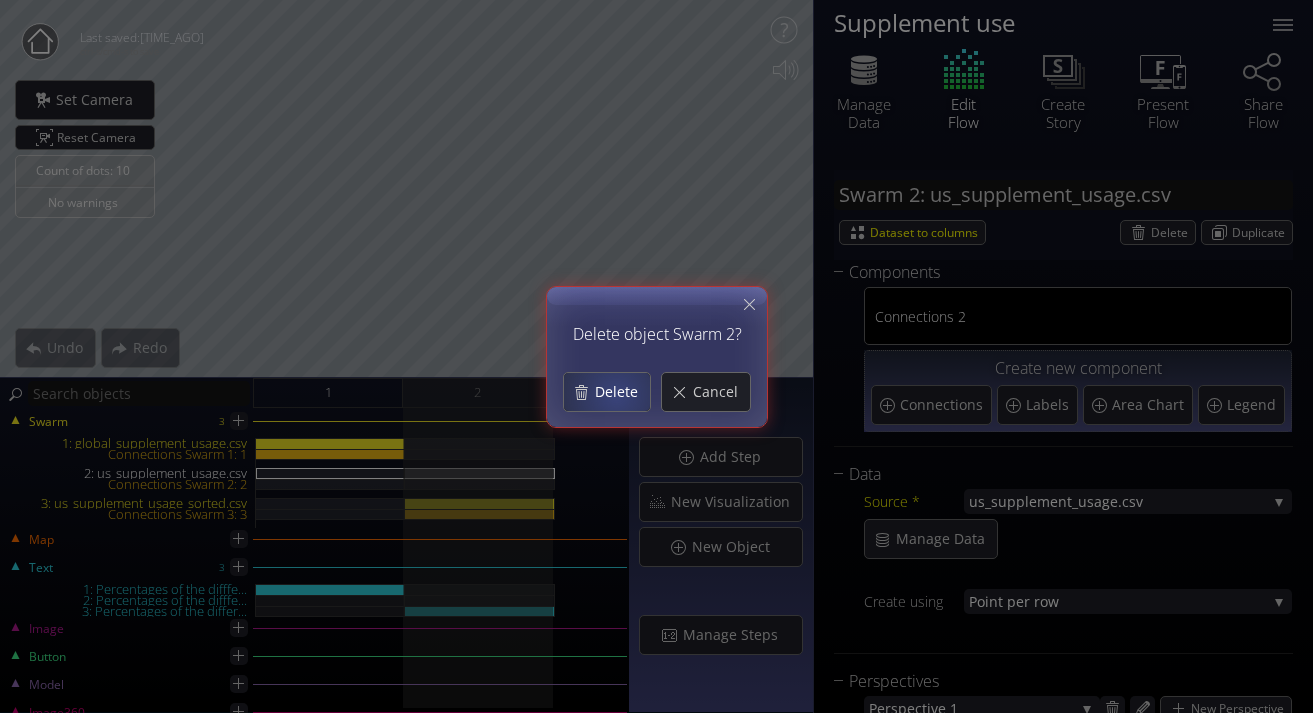 click on "Delete" at bounding box center (622, 392) 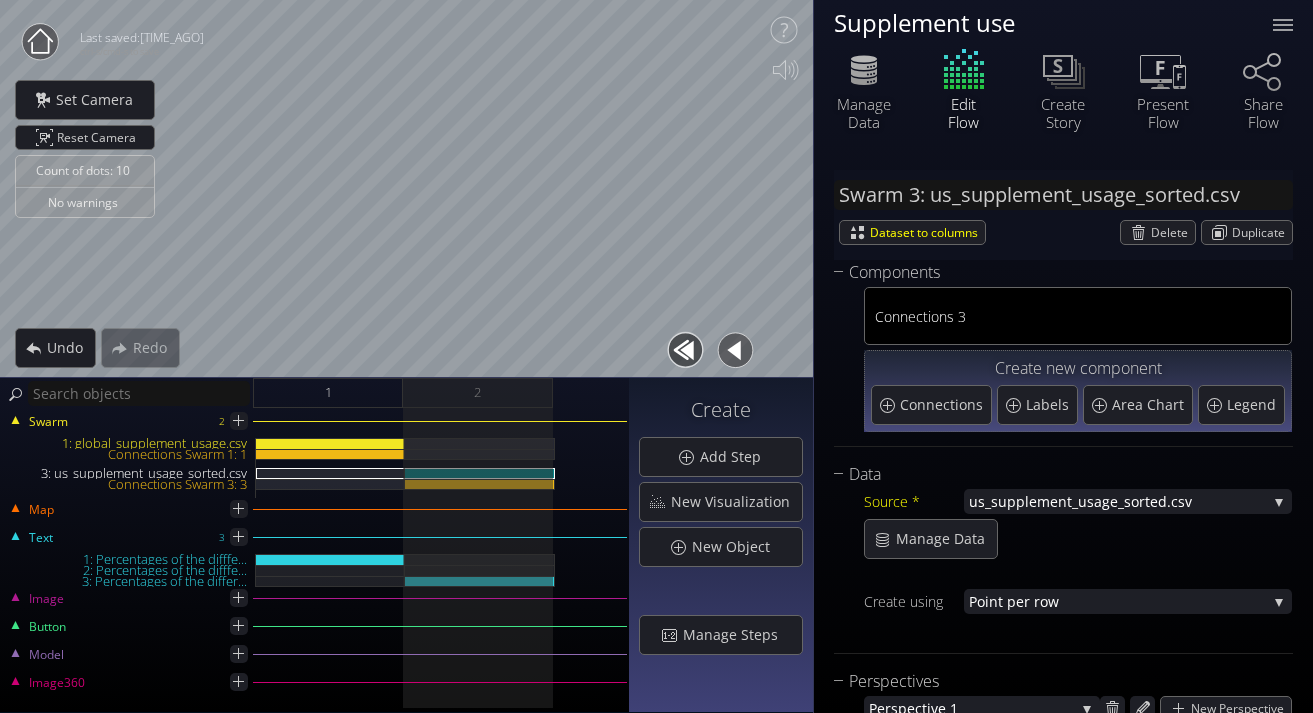 click on "Swarm
2
1: global_supplement_usage.csv
Connections Swarm 1:  1
3: us_supplement_usage_sorted.csv
Connections Swarm 3:  3
Map
Text
3
1: Percentages of the difffe...
2: Percentages of the difffe...
3: Percentages of the differ...
Image
Button
Model
Image360" at bounding box center (314, 560) 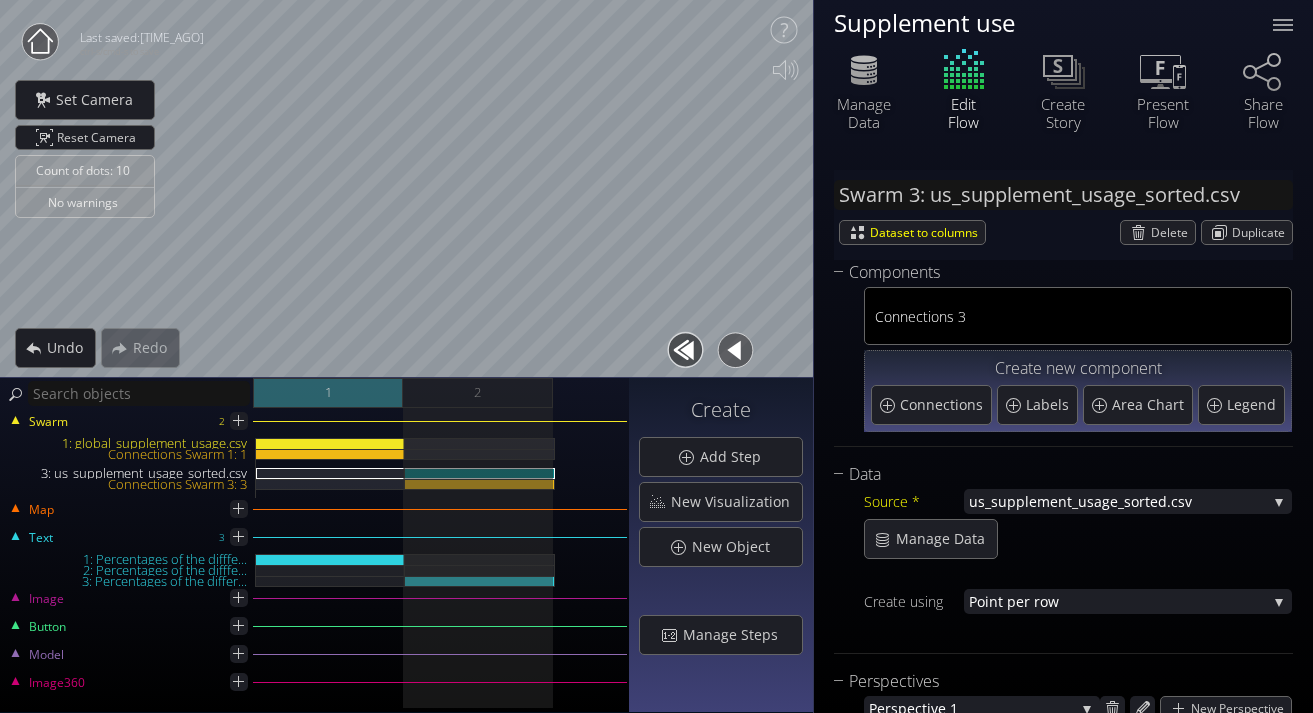 click on "1" at bounding box center (328, 393) 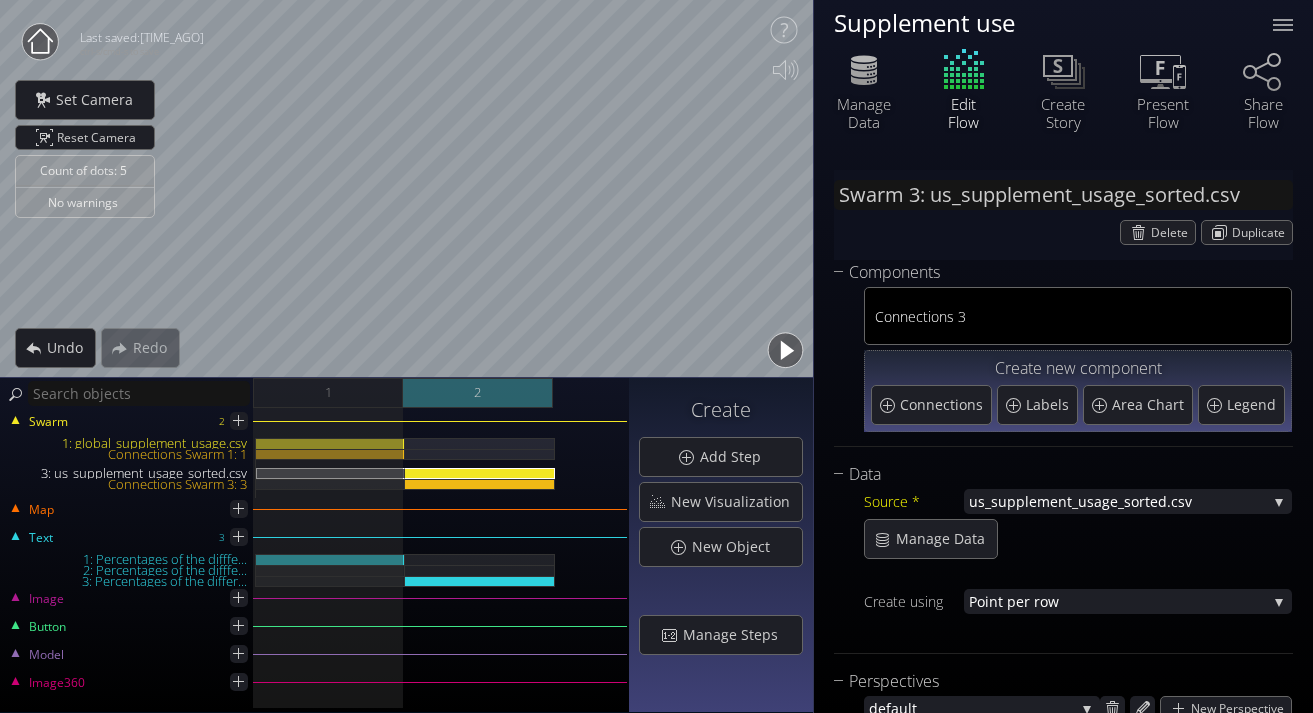 click on "2" at bounding box center (478, 393) 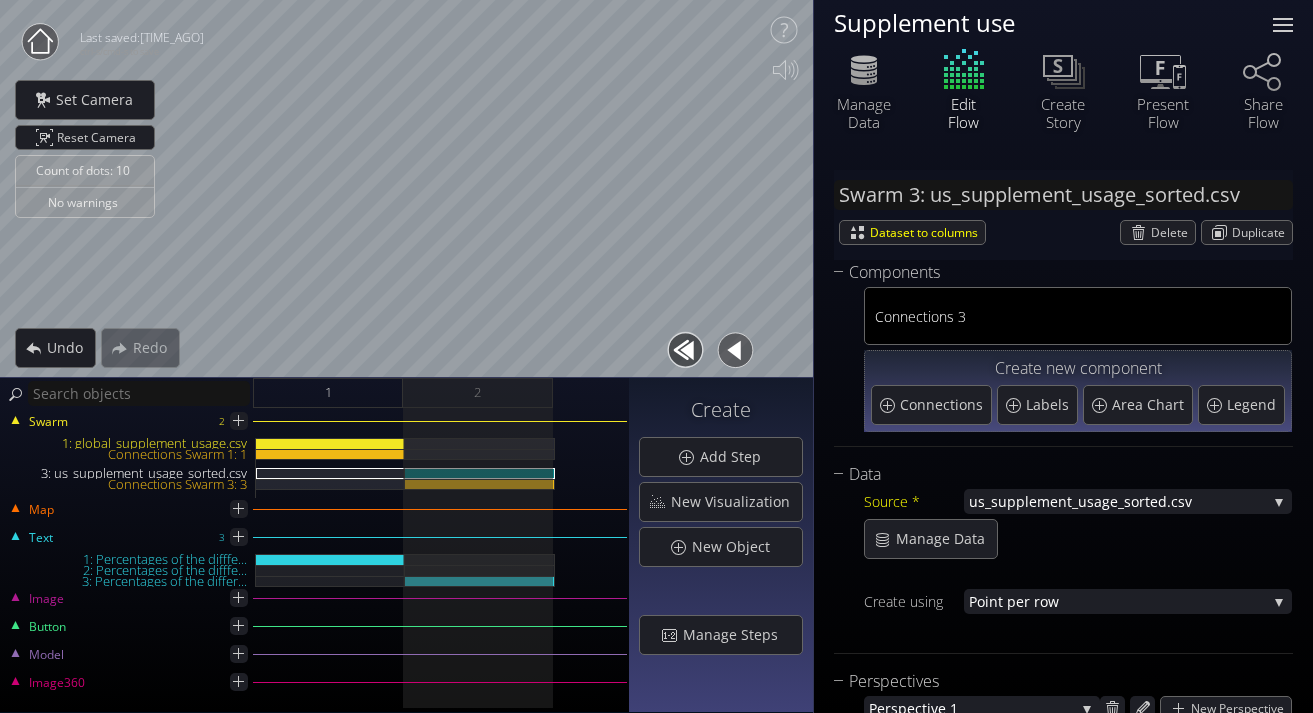 click at bounding box center (1283, 25) 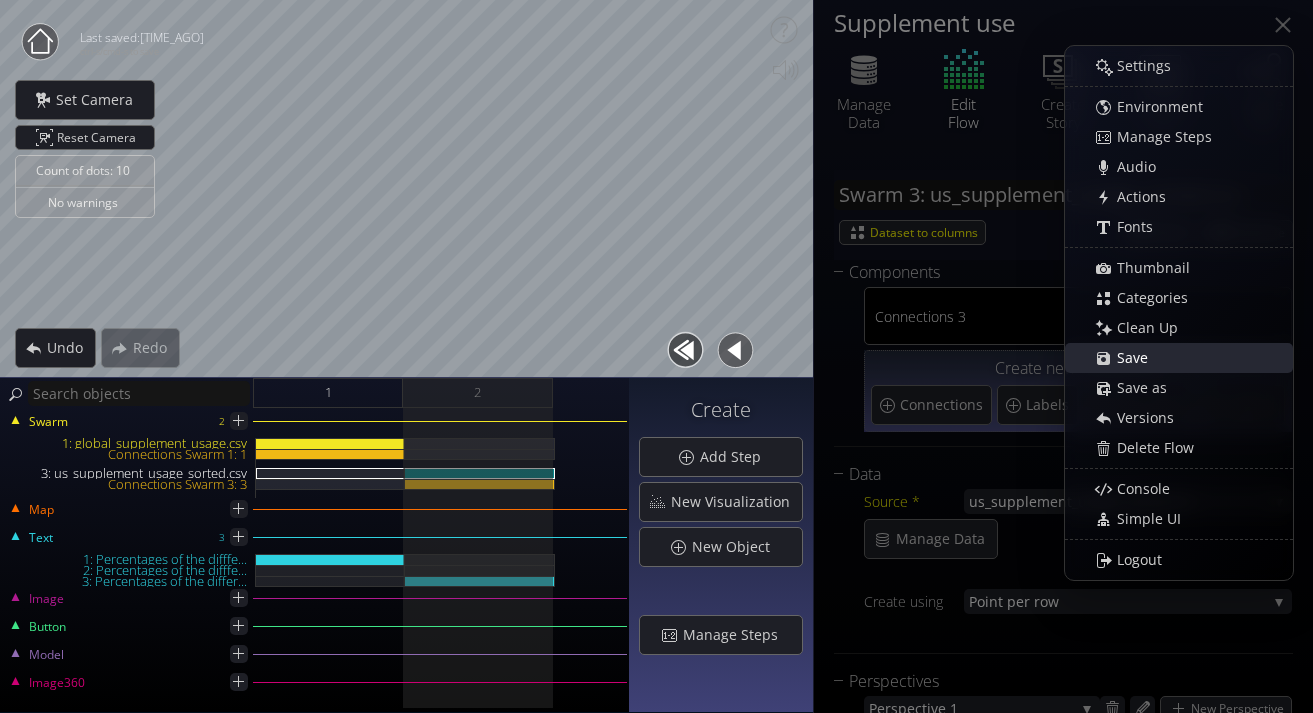 click on "Save" at bounding box center [1189, 358] 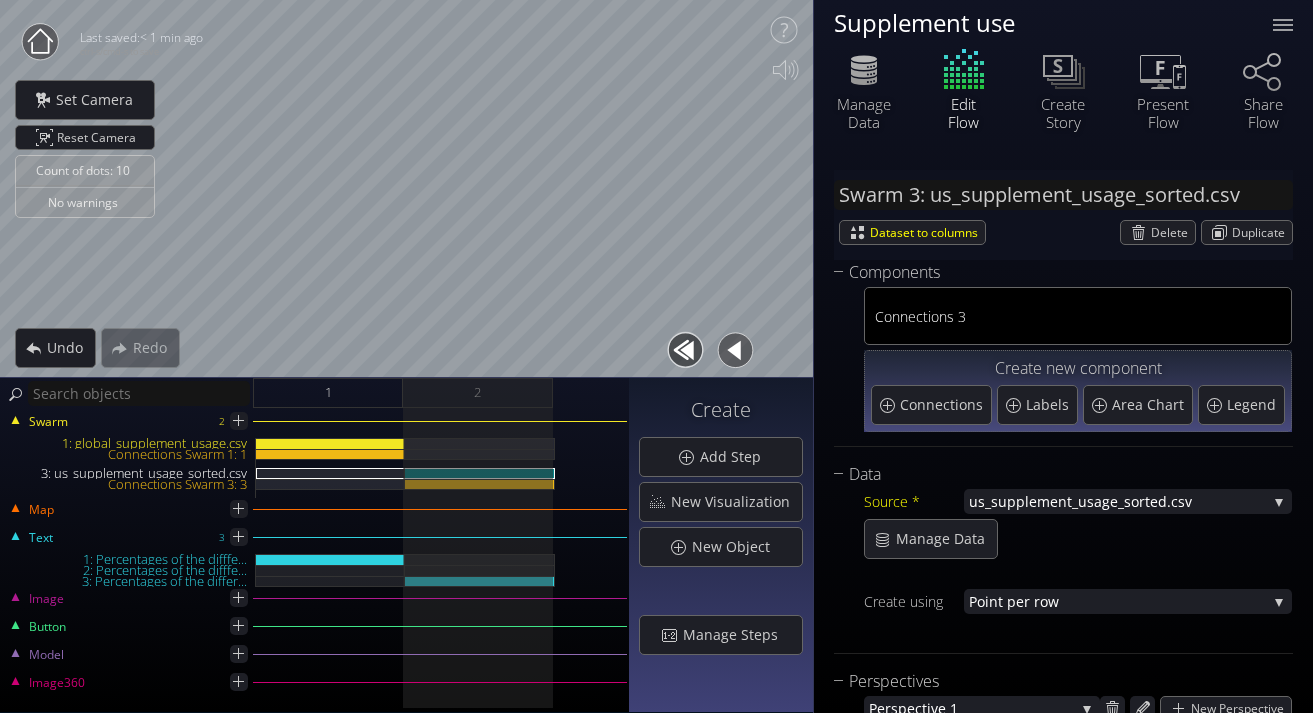 click at bounding box center (40, 42) 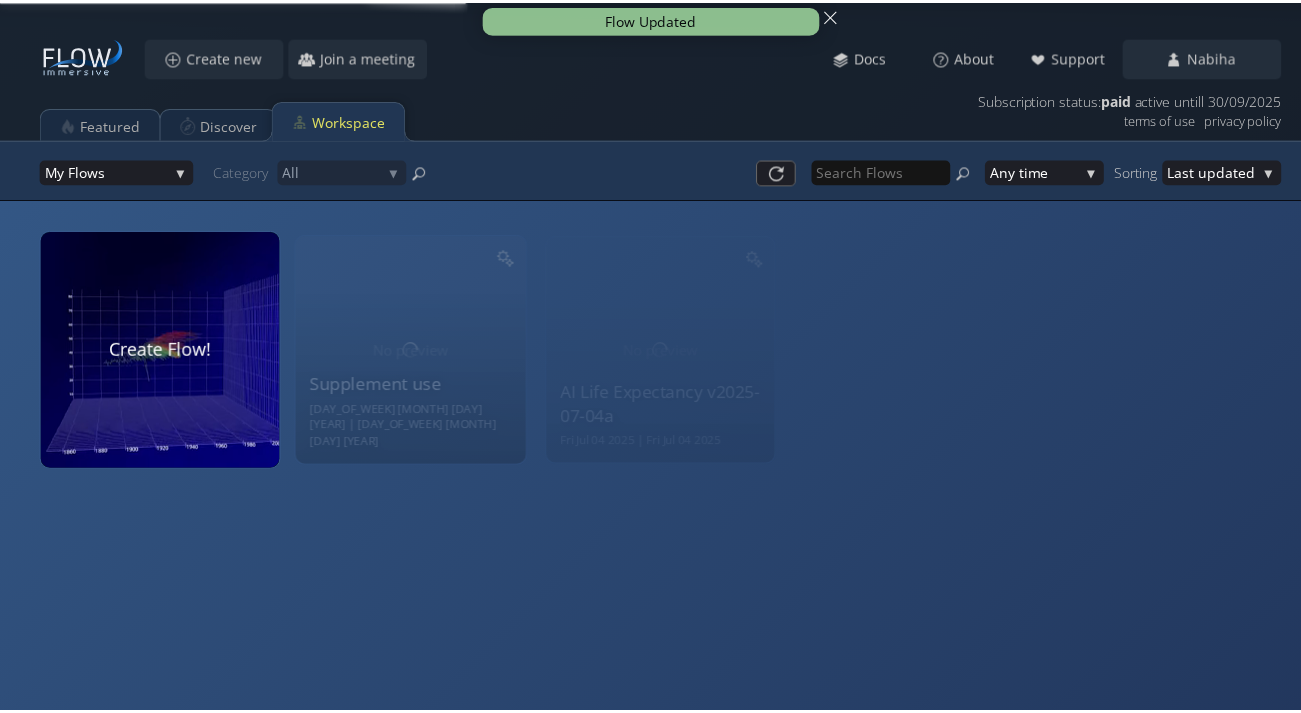 scroll, scrollTop: 27, scrollLeft: 0, axis: vertical 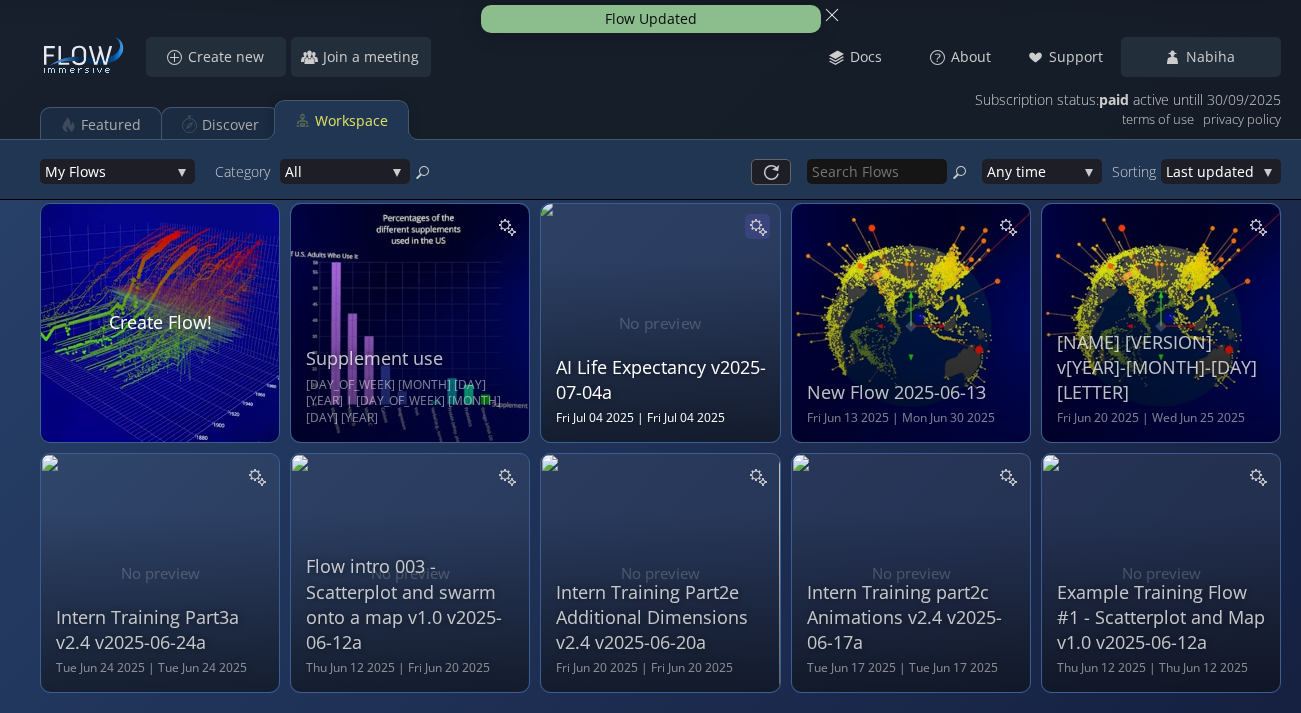 click at bounding box center (763, 232) 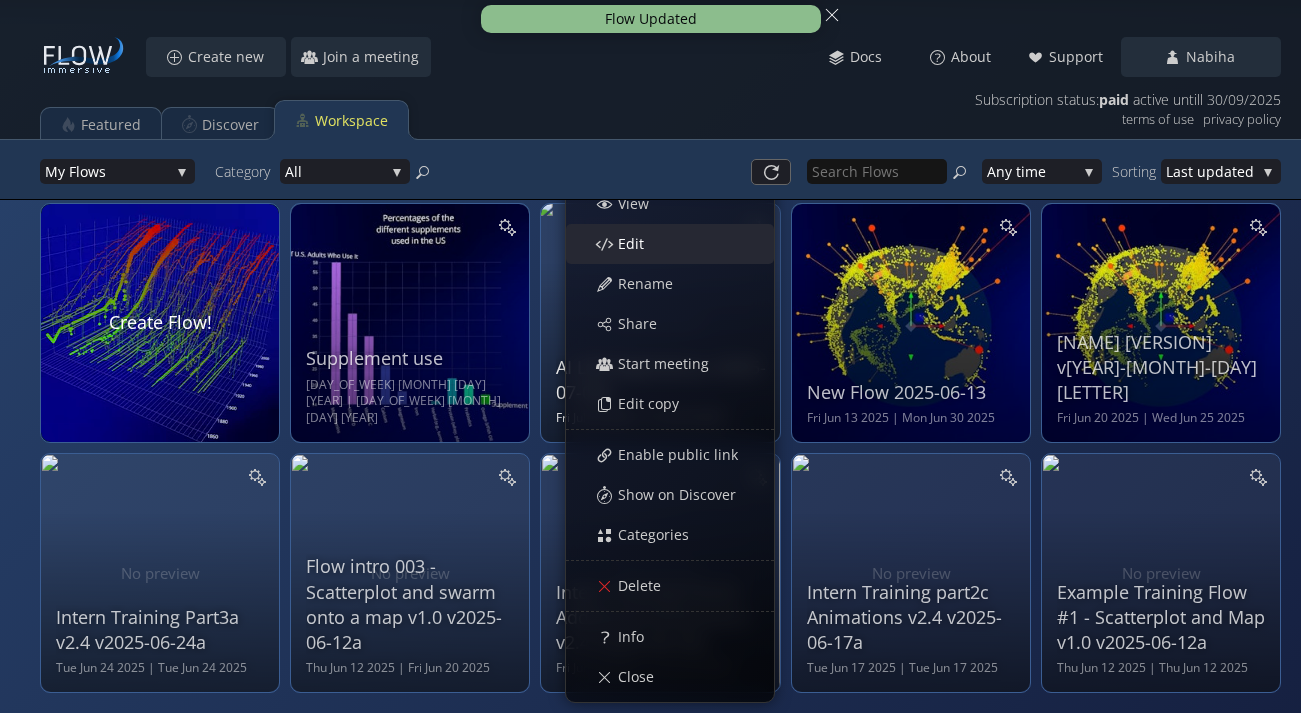 click on "Edit" at bounding box center (0, 0) 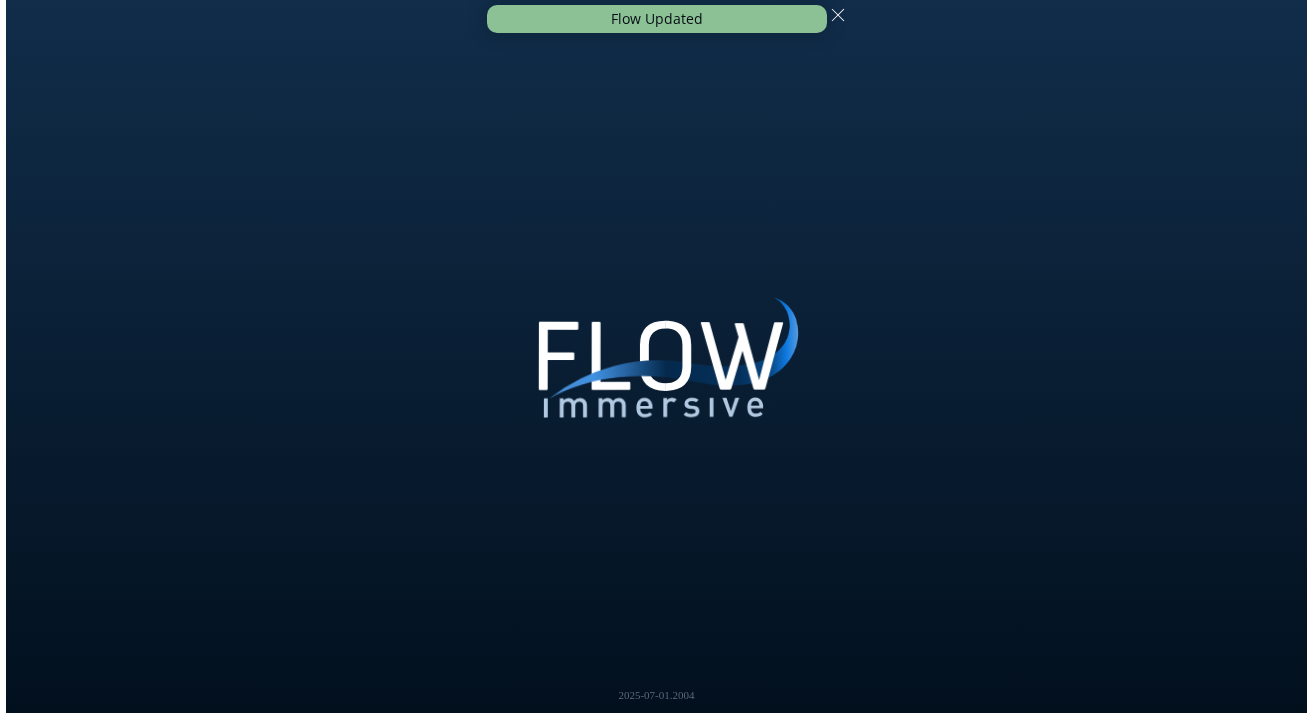 scroll, scrollTop: 0, scrollLeft: 0, axis: both 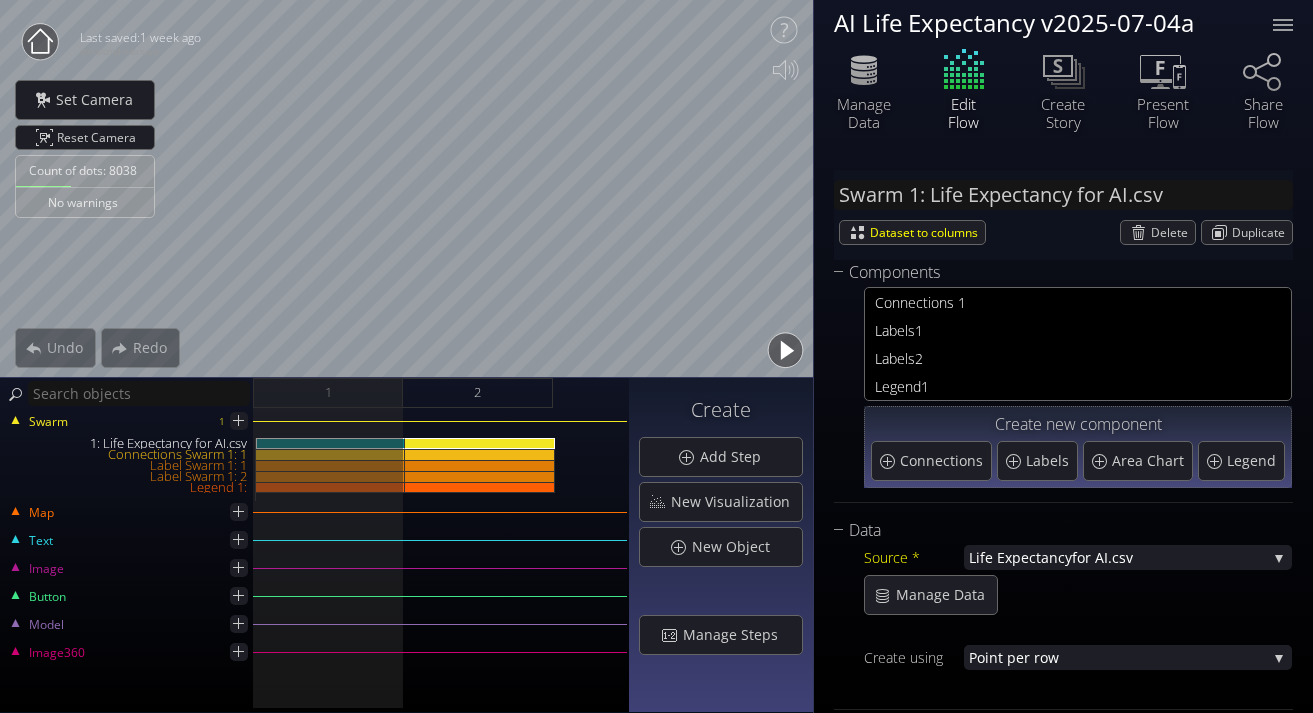 click at bounding box center [40, 42] 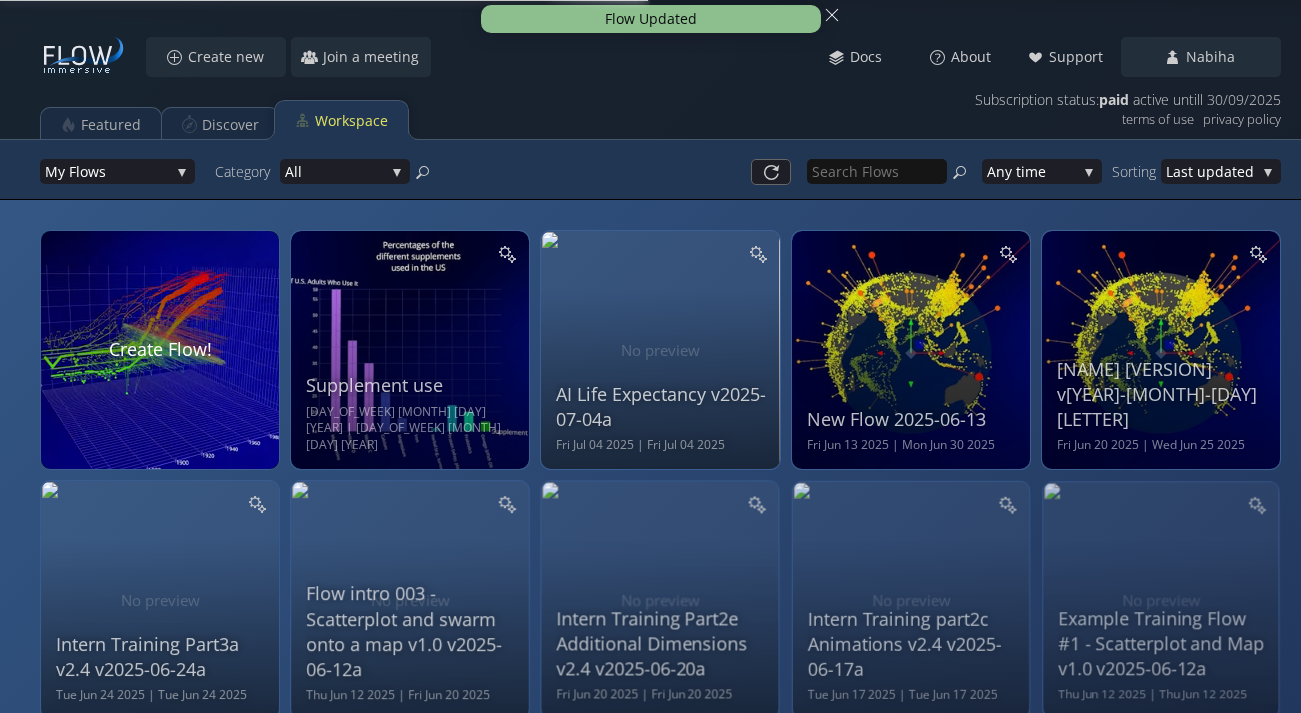 click on "Supplement use
Mon Jul 07 2025 | Tue Jul 08 2025" at bounding box center [412, 347] 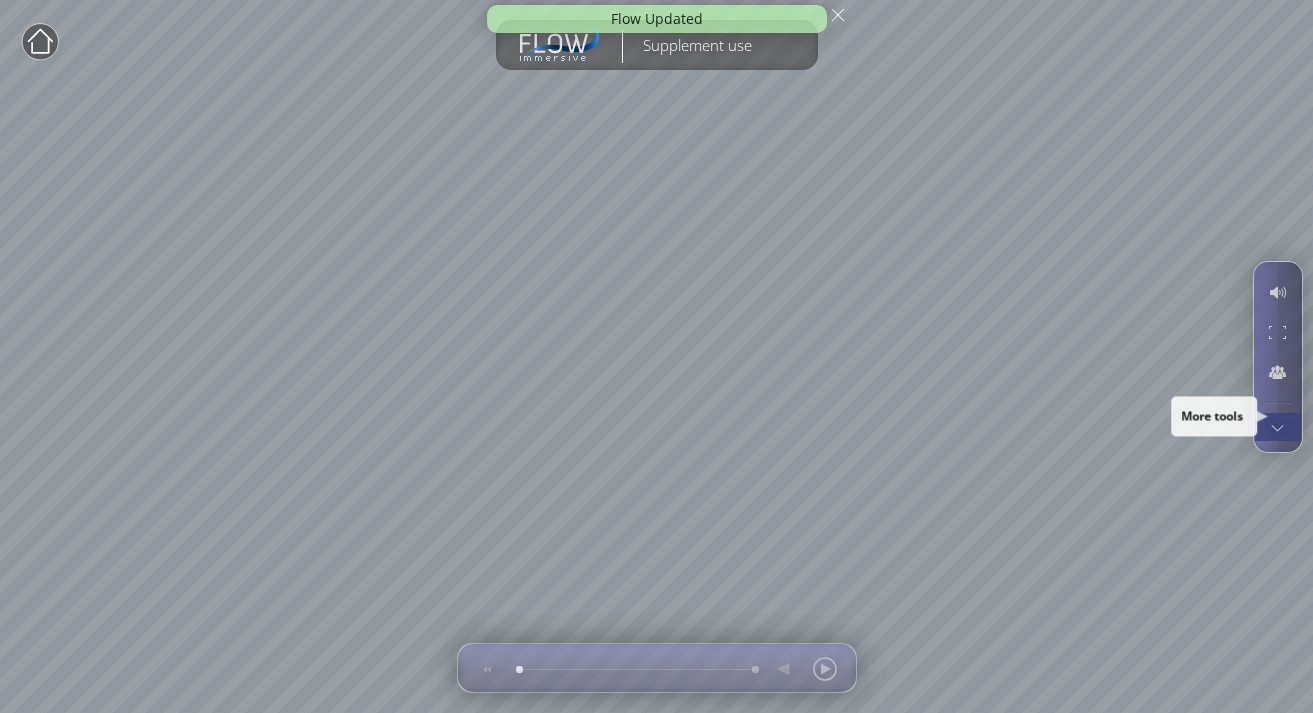click at bounding box center [1277, 427] 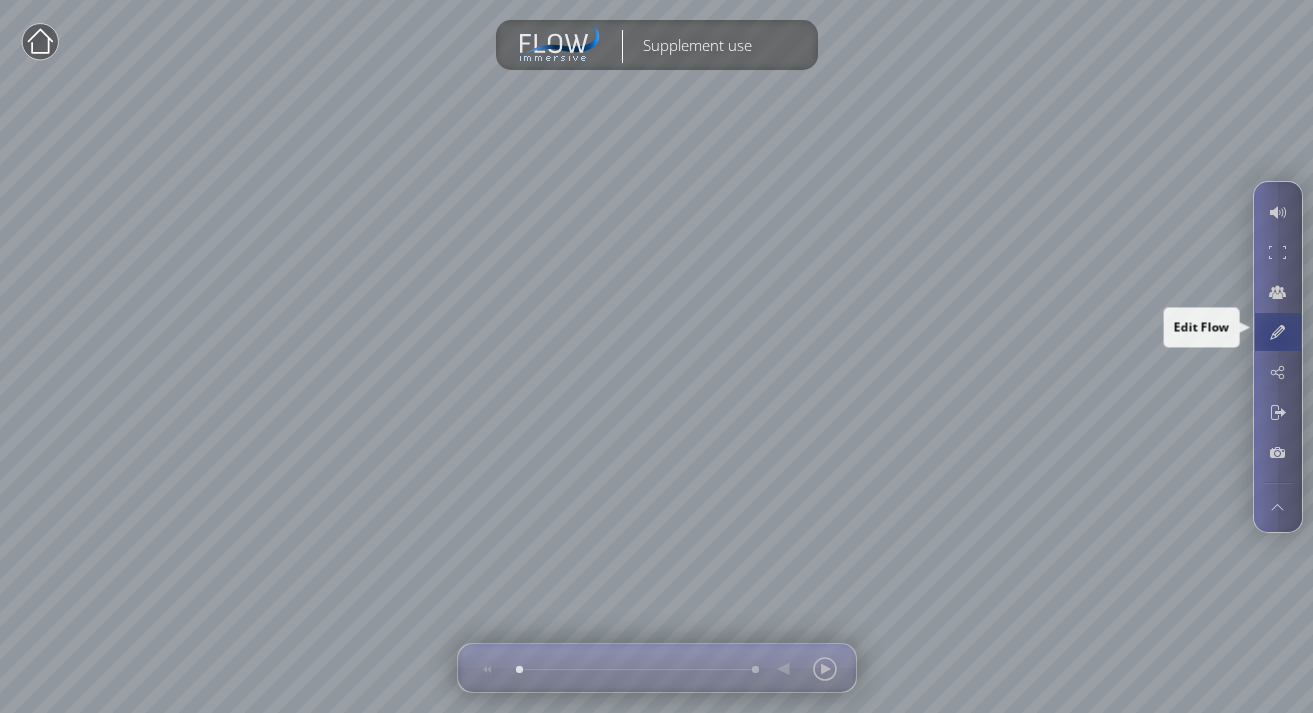 click at bounding box center [1277, 332] 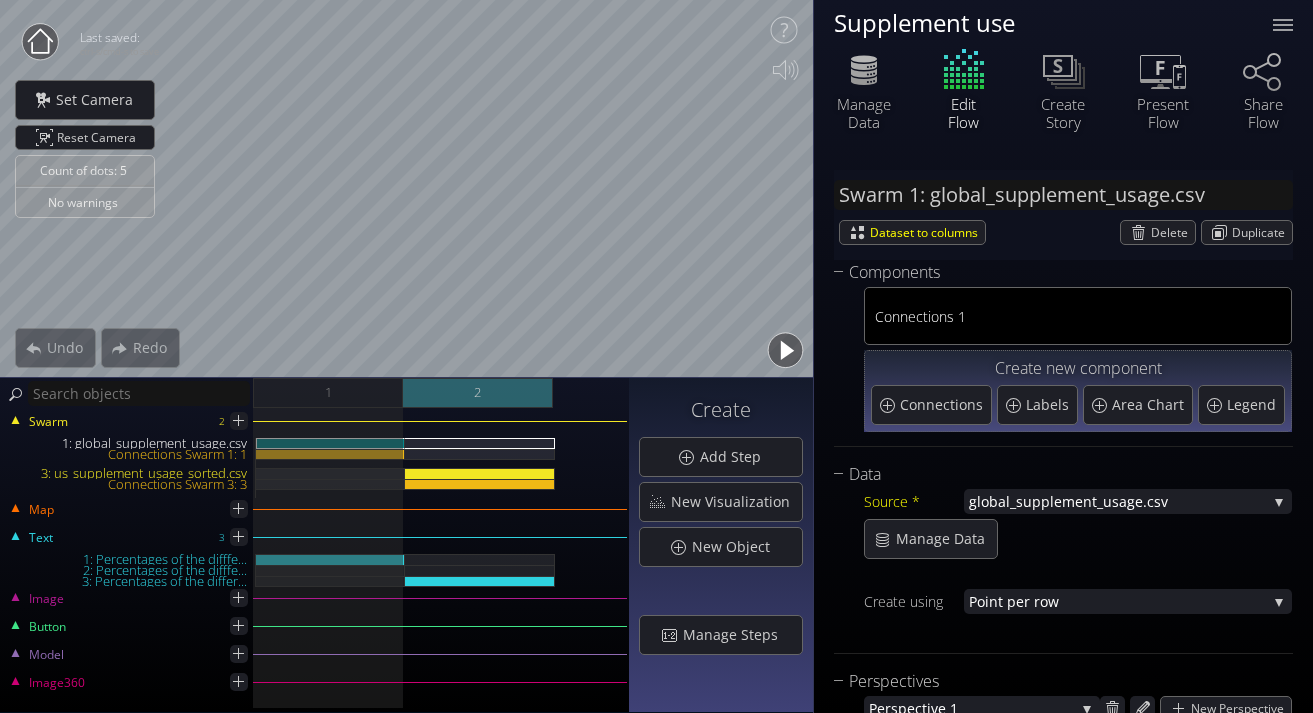 click on "2" at bounding box center [478, 393] 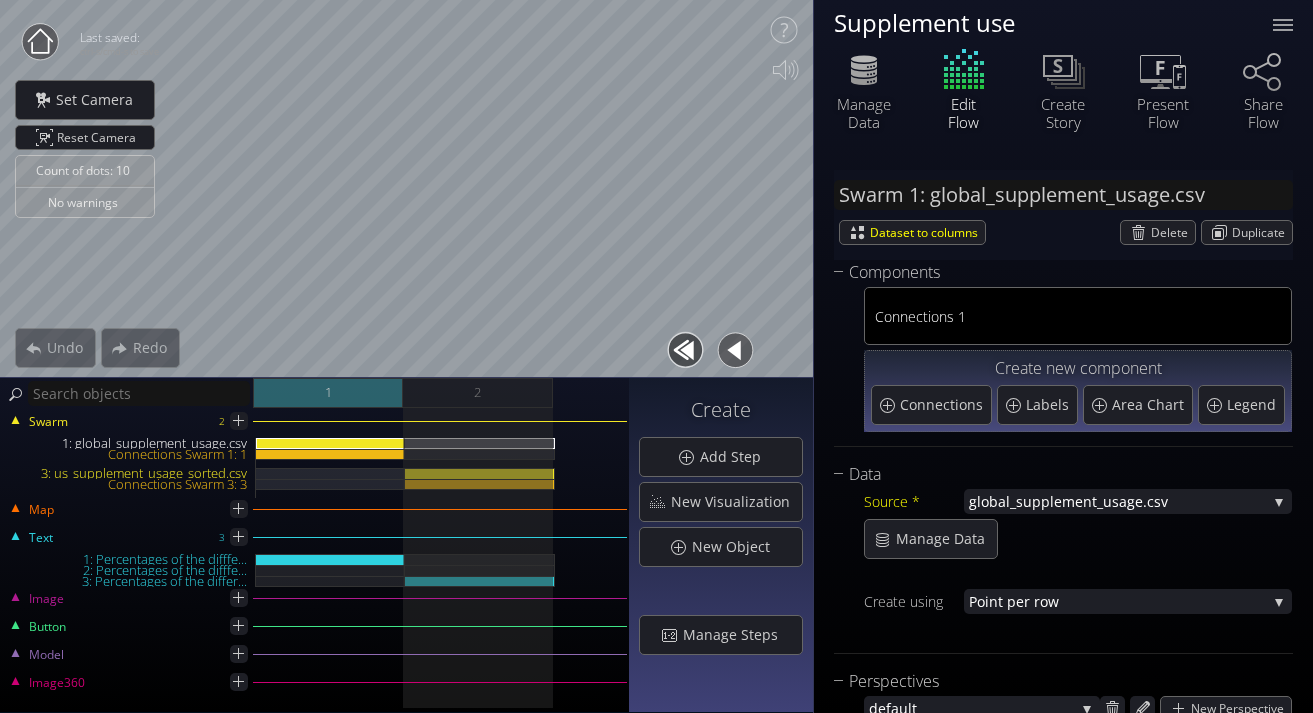 click on "1" at bounding box center (328, 393) 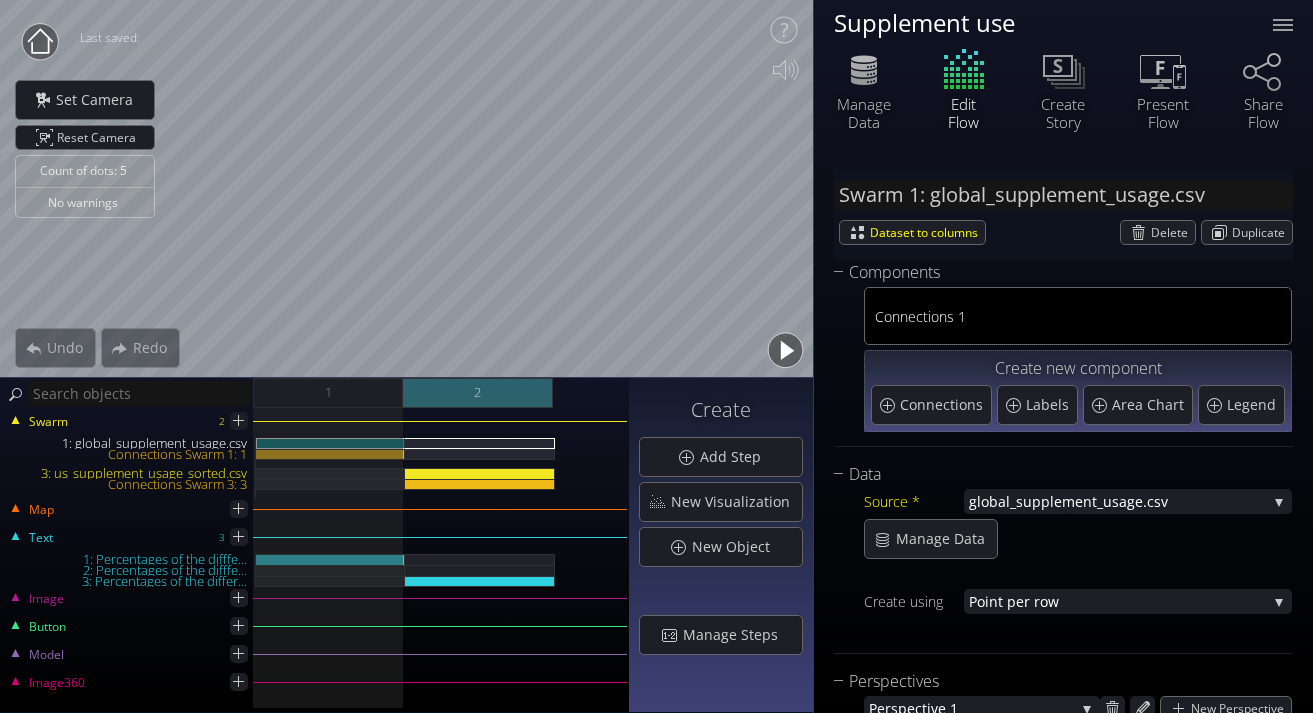 click on "2" at bounding box center [478, 393] 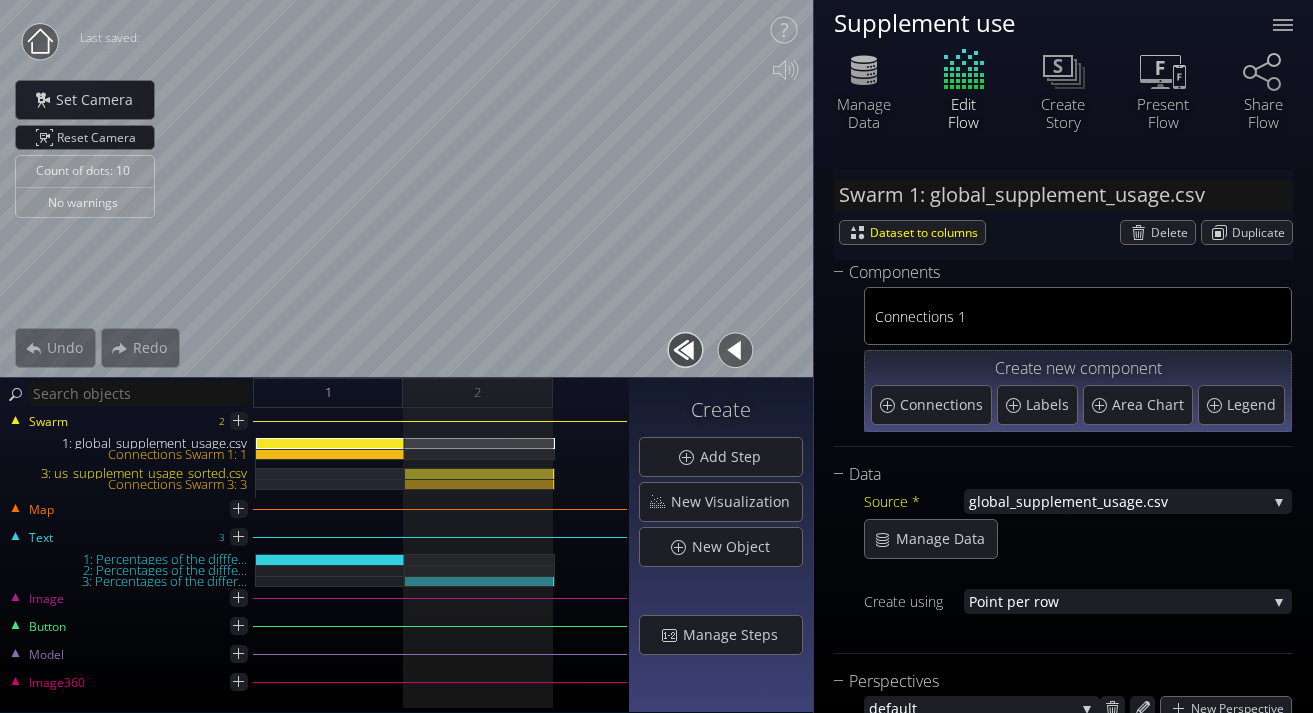 click at bounding box center [40, 42] 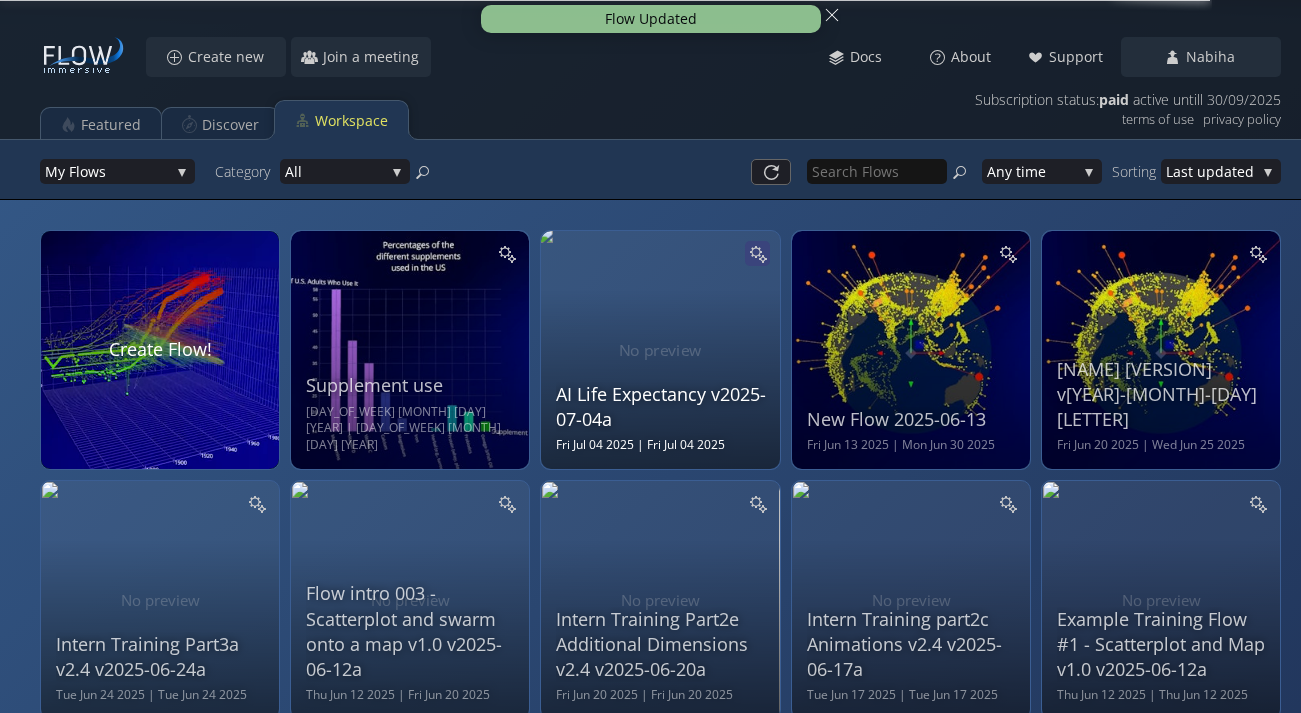 click at bounding box center (757, 253) 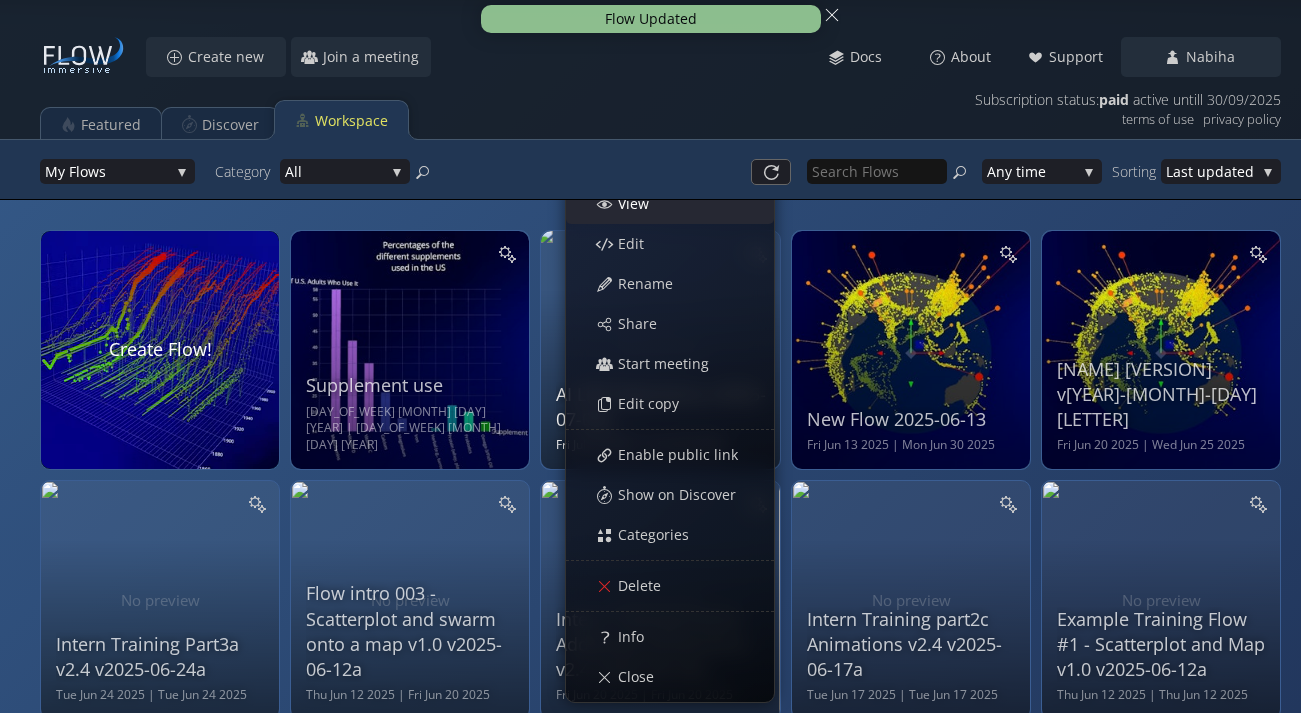 click on "View" at bounding box center (0, 0) 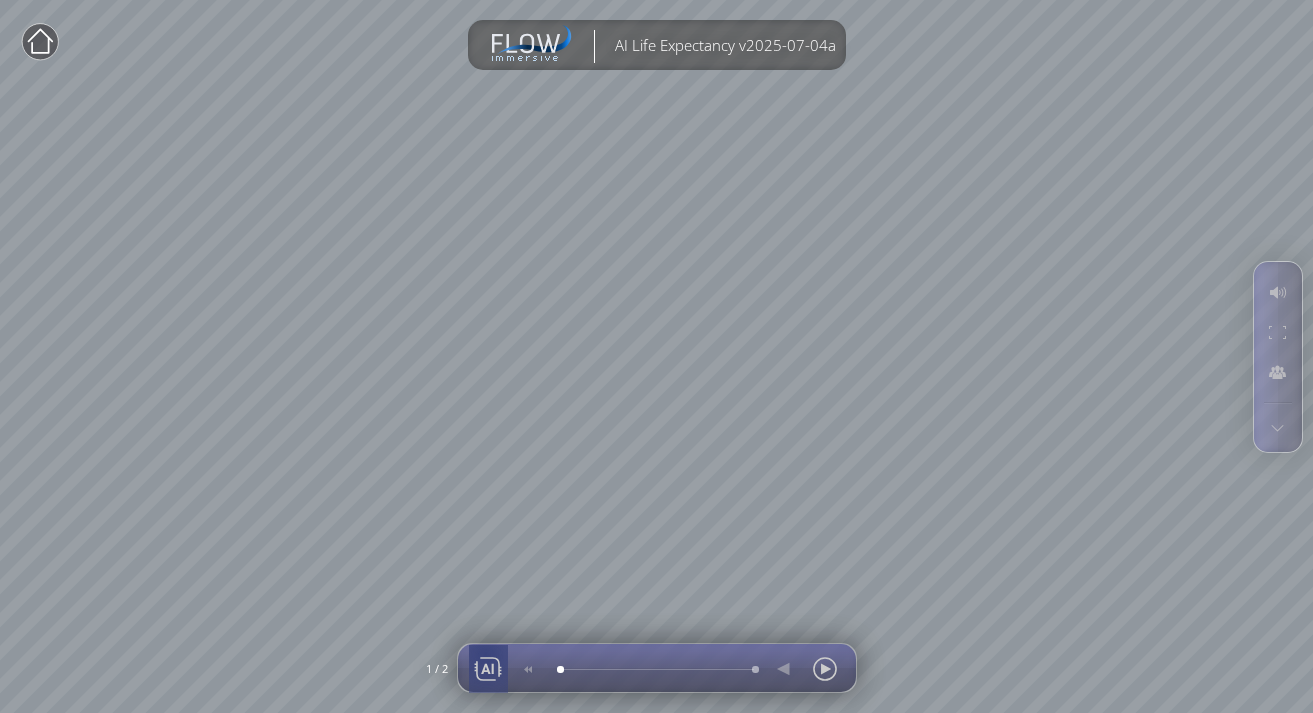 click at bounding box center (488, 669) 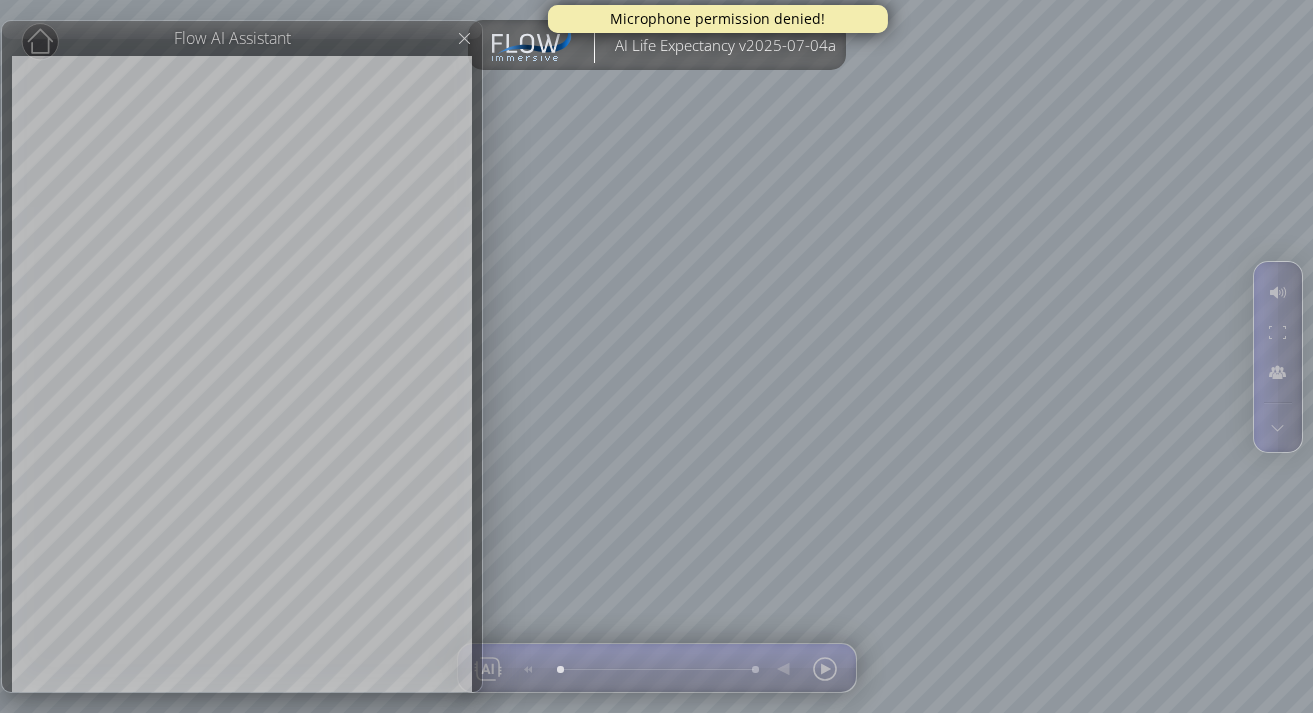 click on "Microphone permission denied!" at bounding box center [717, 19] 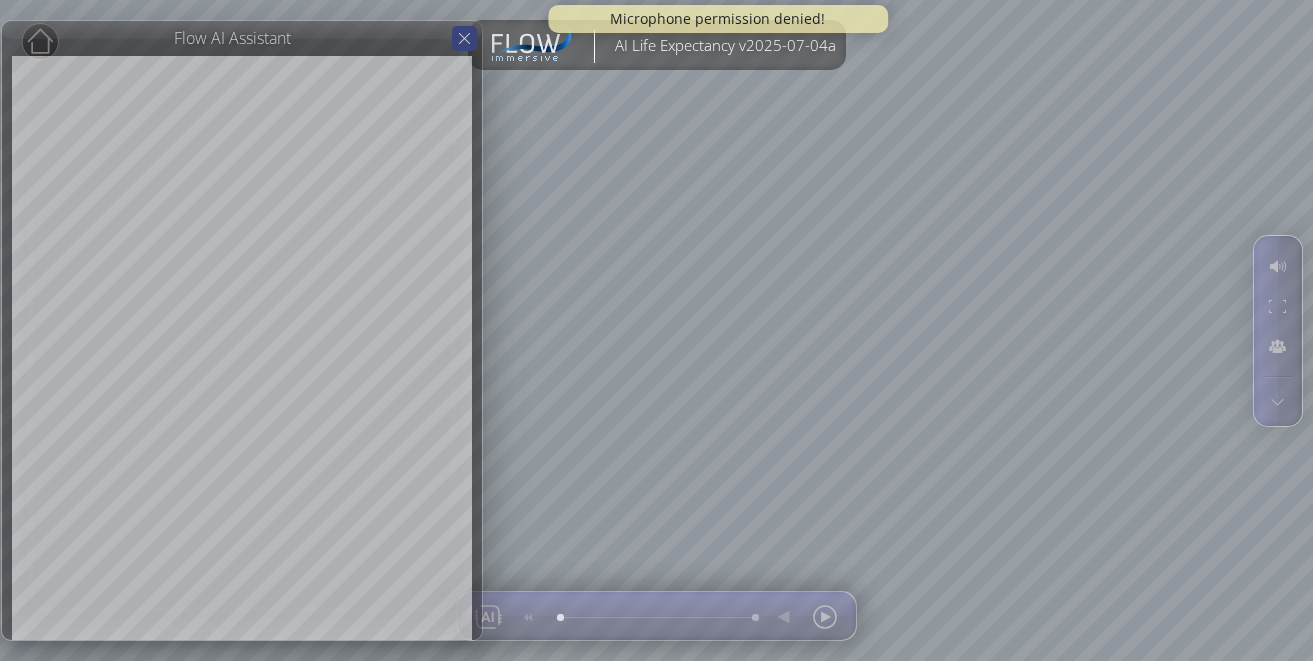 click at bounding box center [464, 38] 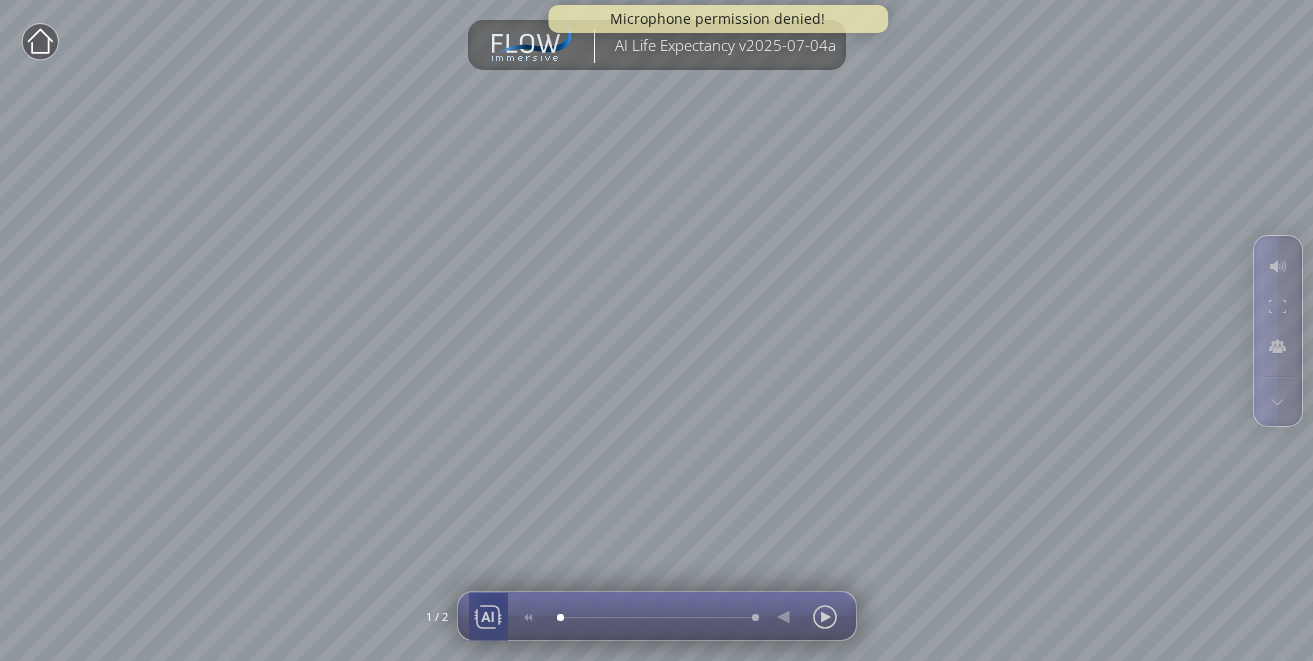 click at bounding box center [488, 617] 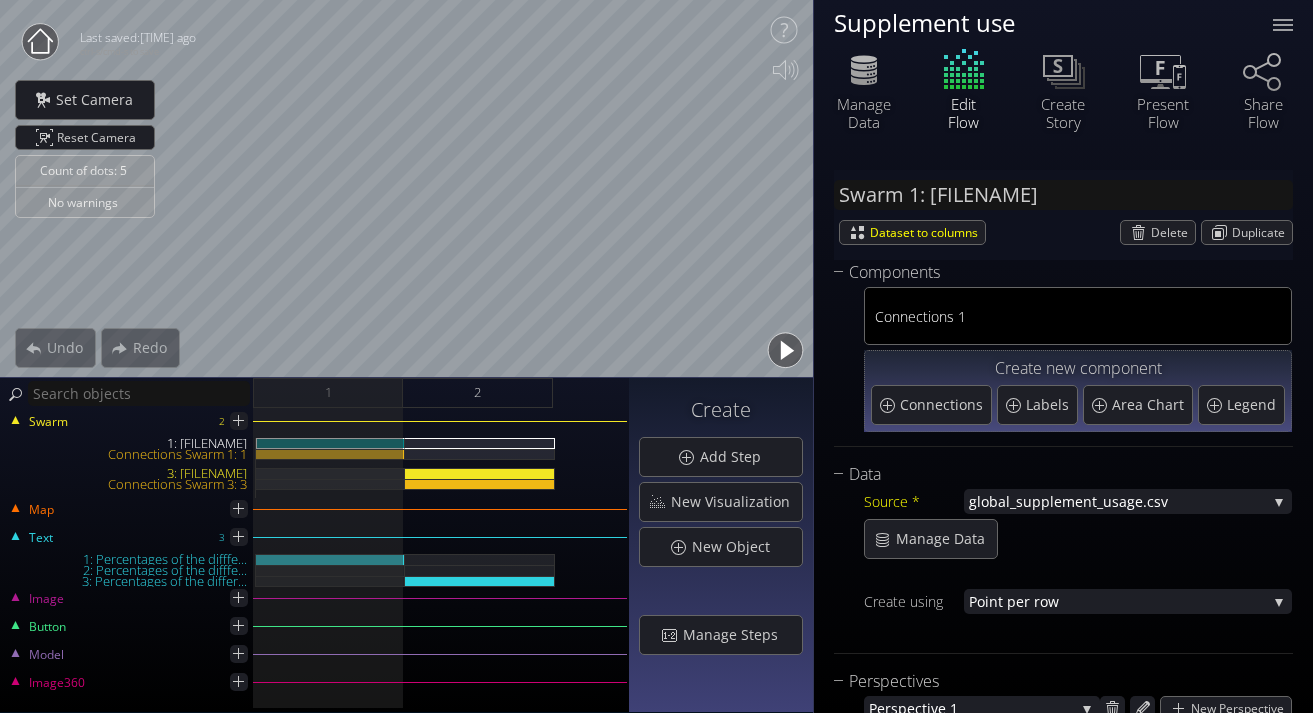 scroll, scrollTop: 0, scrollLeft: 0, axis: both 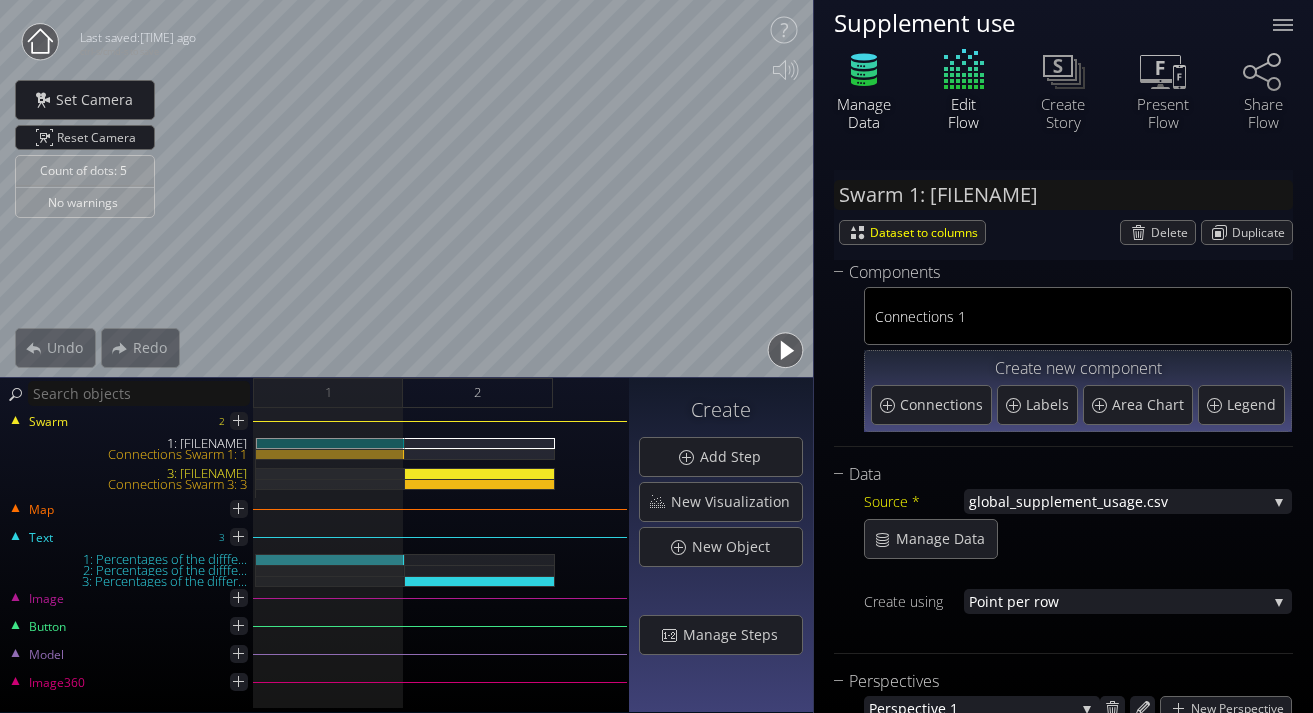 click at bounding box center [864, 80] 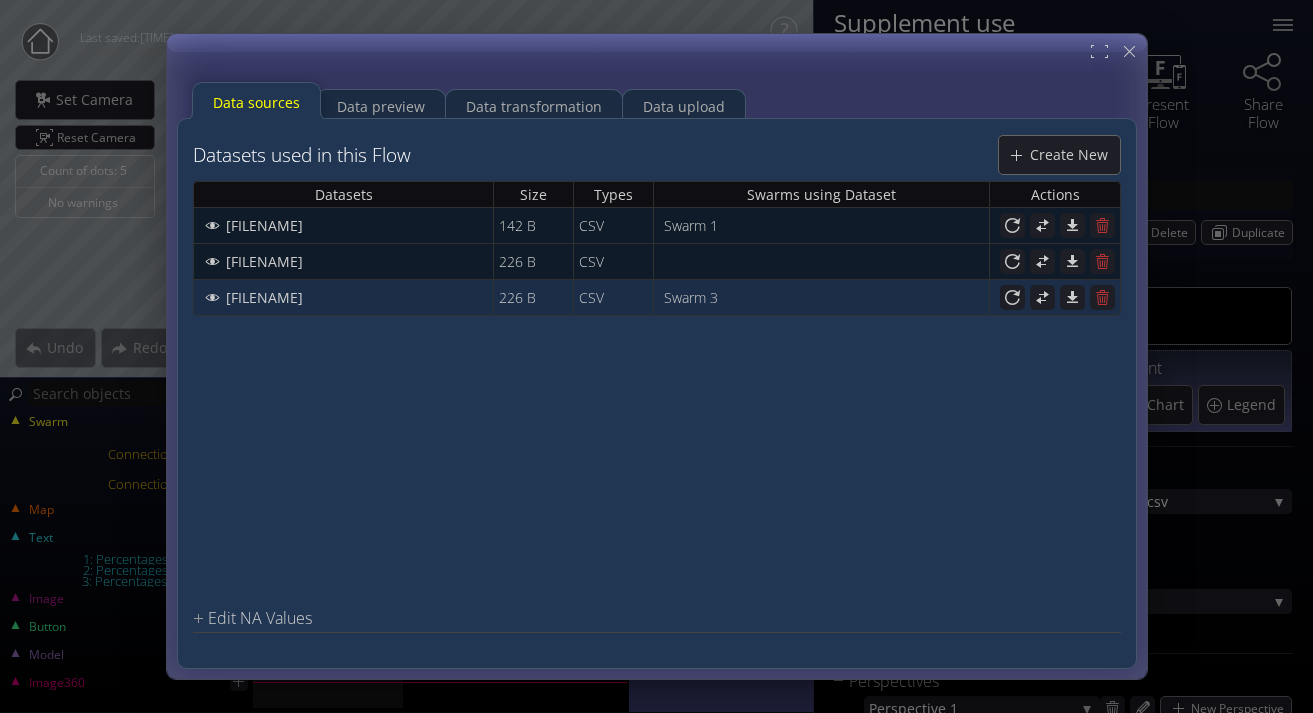 click on "us_supplement_usage_sorted.csv" at bounding box center (343, 226) 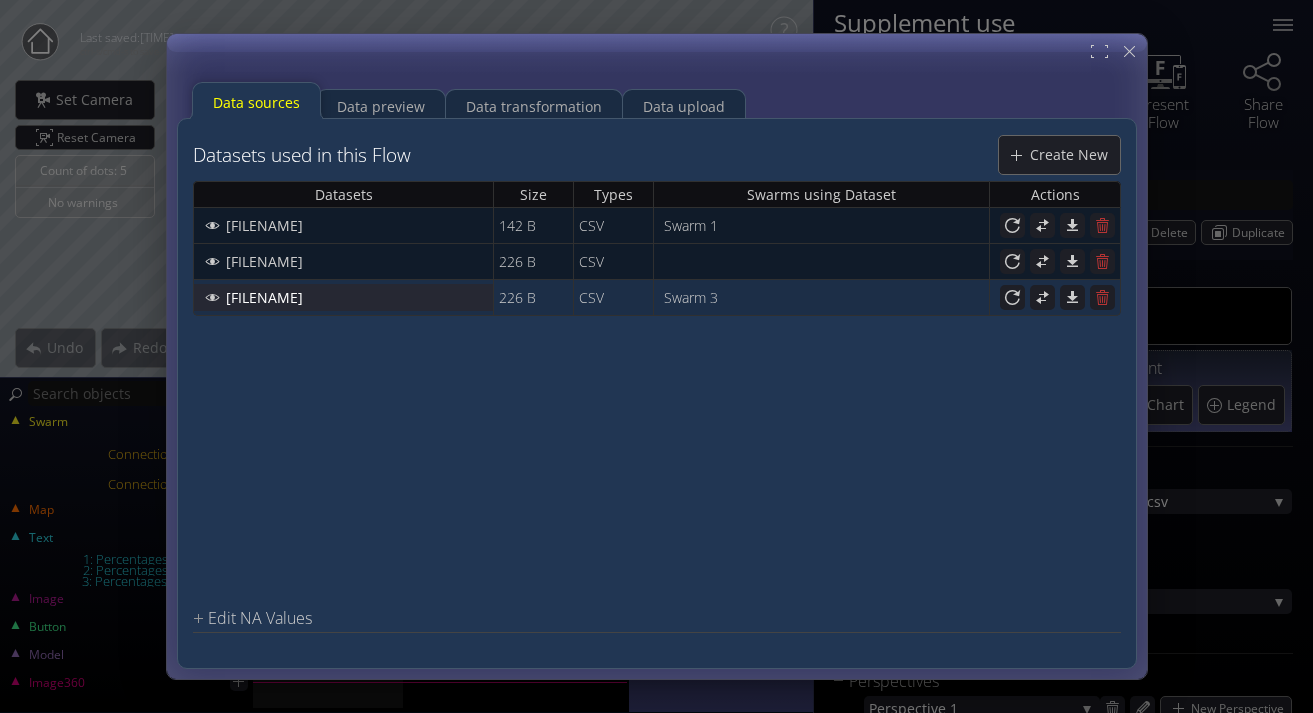 click on "us_supplement_usage_sorted.csv" at bounding box center [270, 225] 